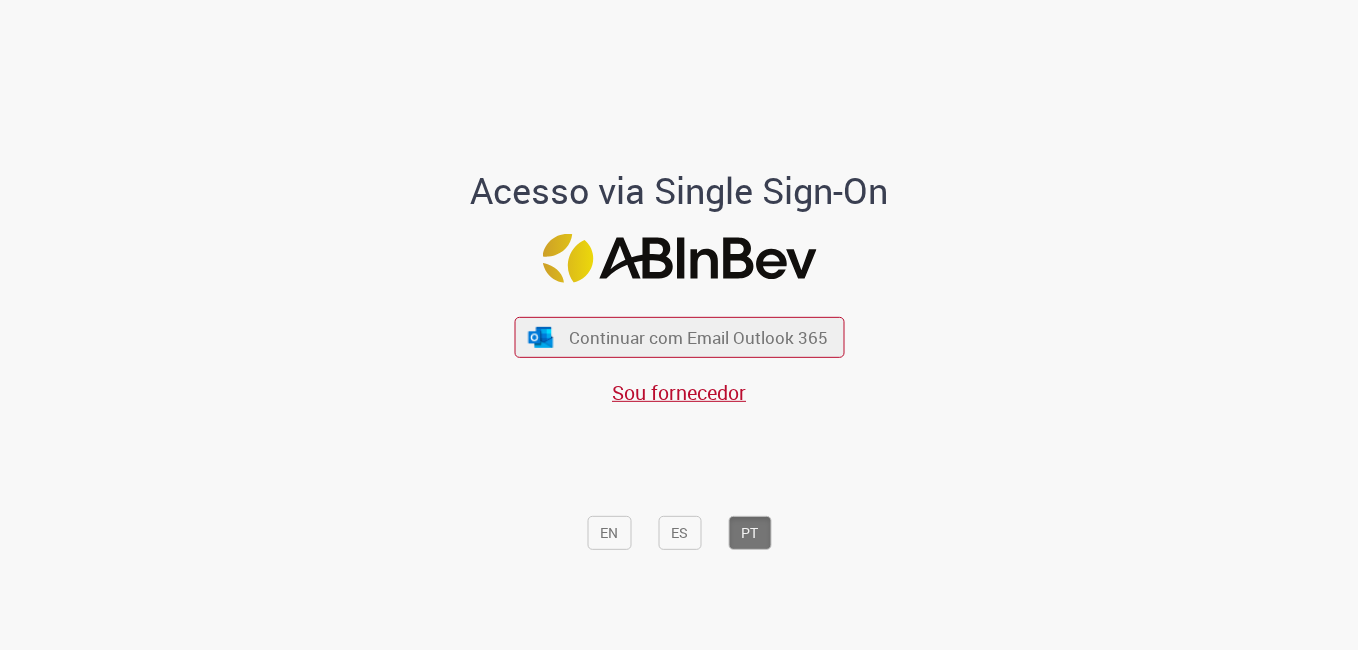 scroll, scrollTop: 0, scrollLeft: 0, axis: both 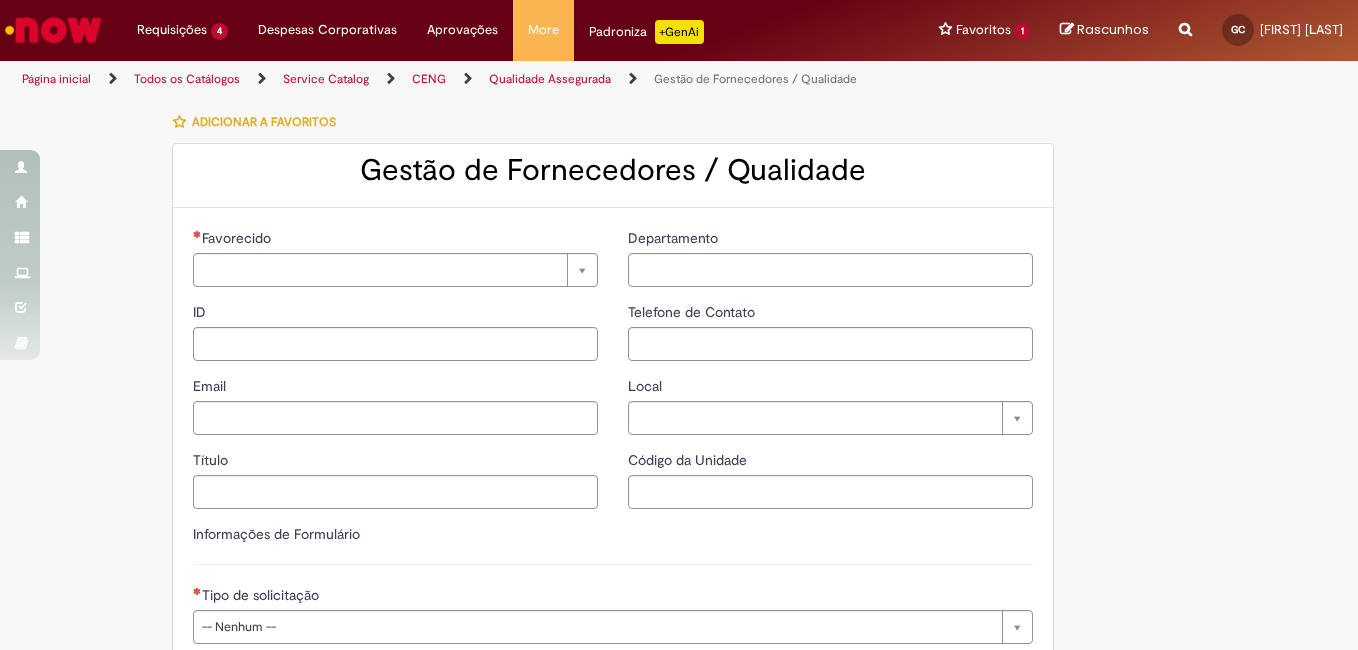 type on "**********" 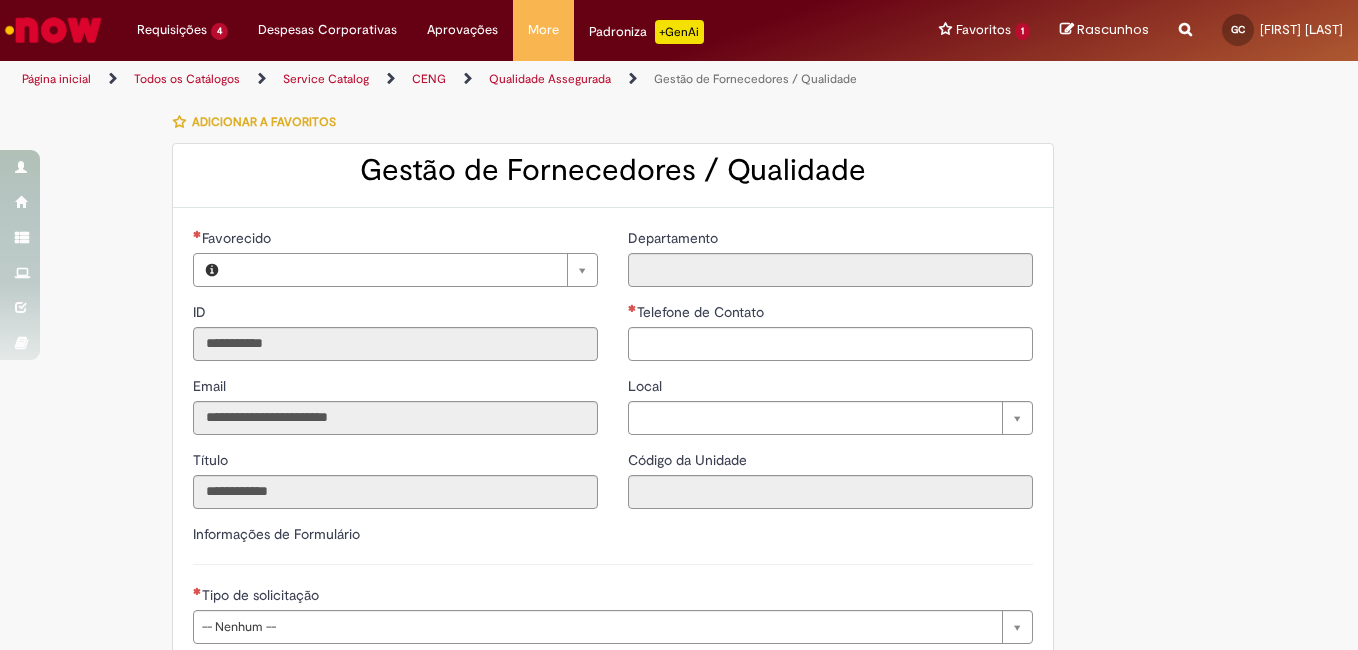 type on "**********" 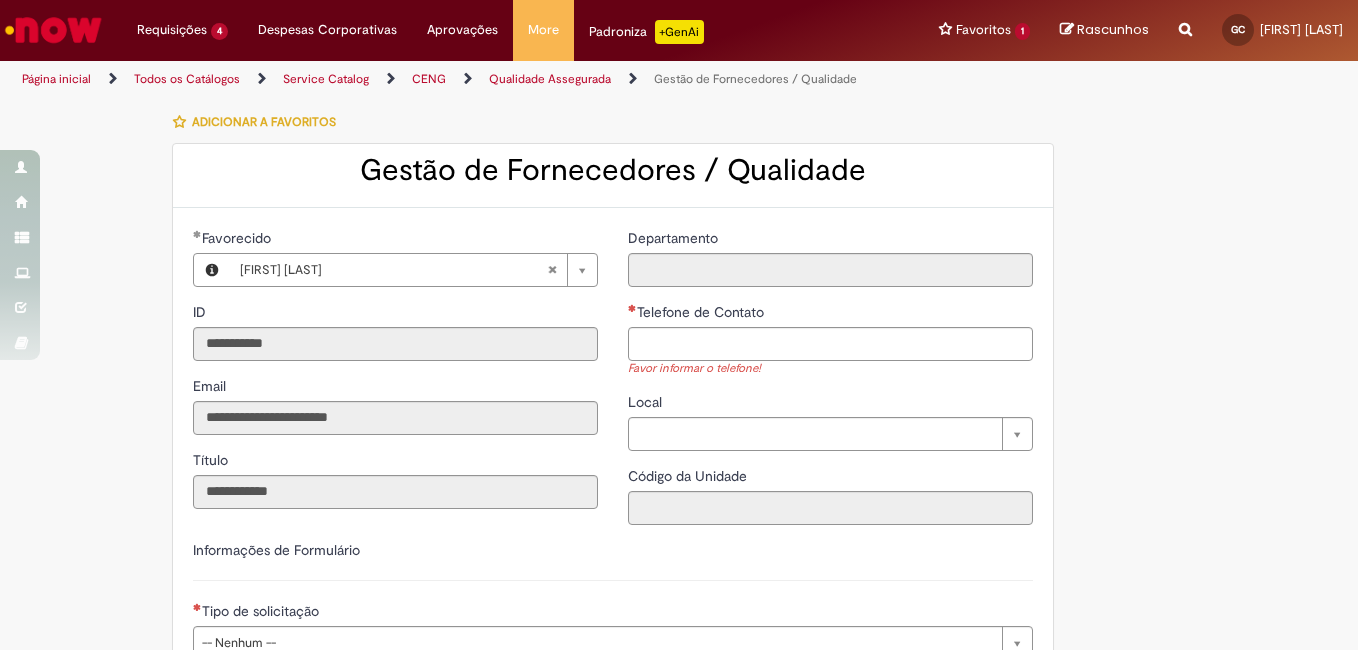 click on "Favor informar o telefone!" at bounding box center [830, 369] 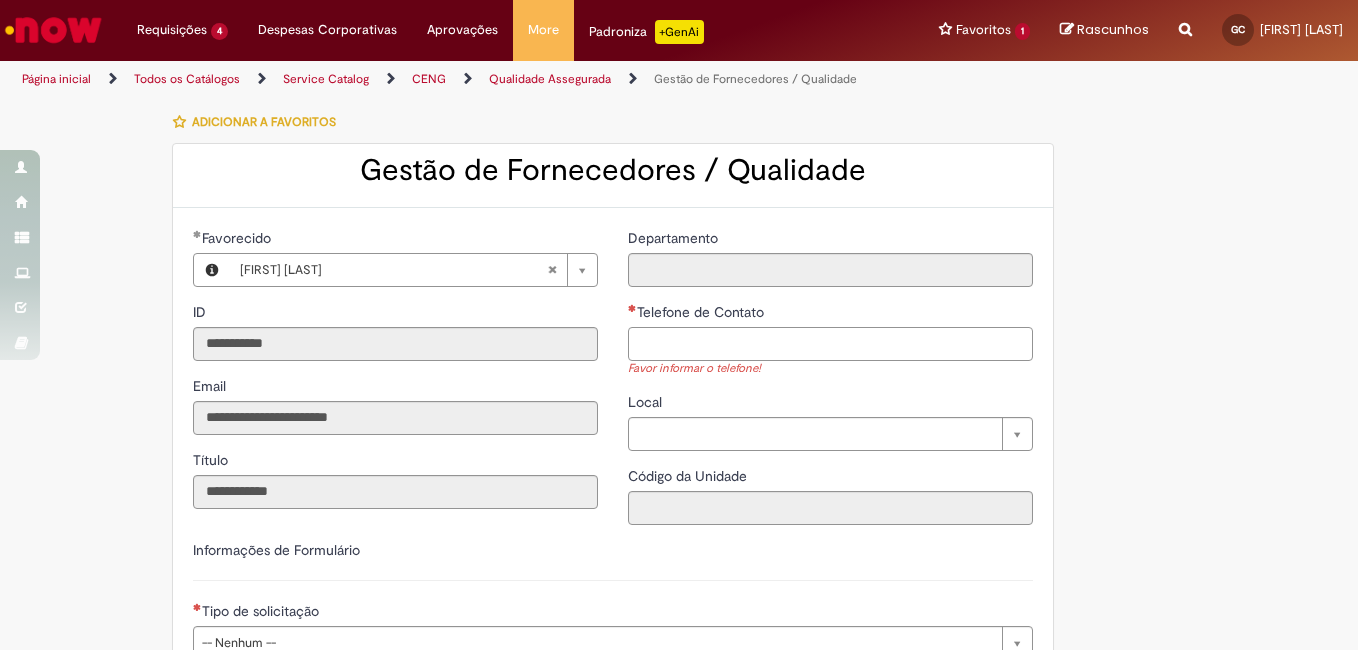 click on "Telefone de Contato" at bounding box center (830, 344) 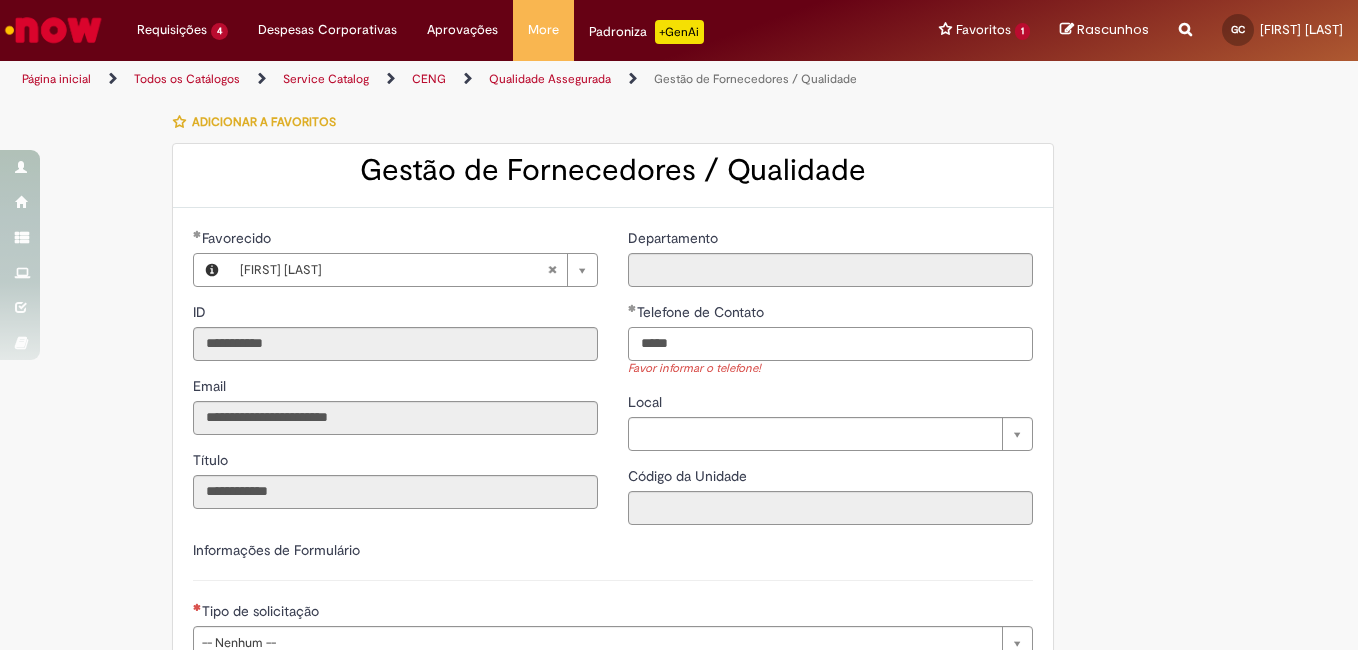 click on "*****" at bounding box center [830, 344] 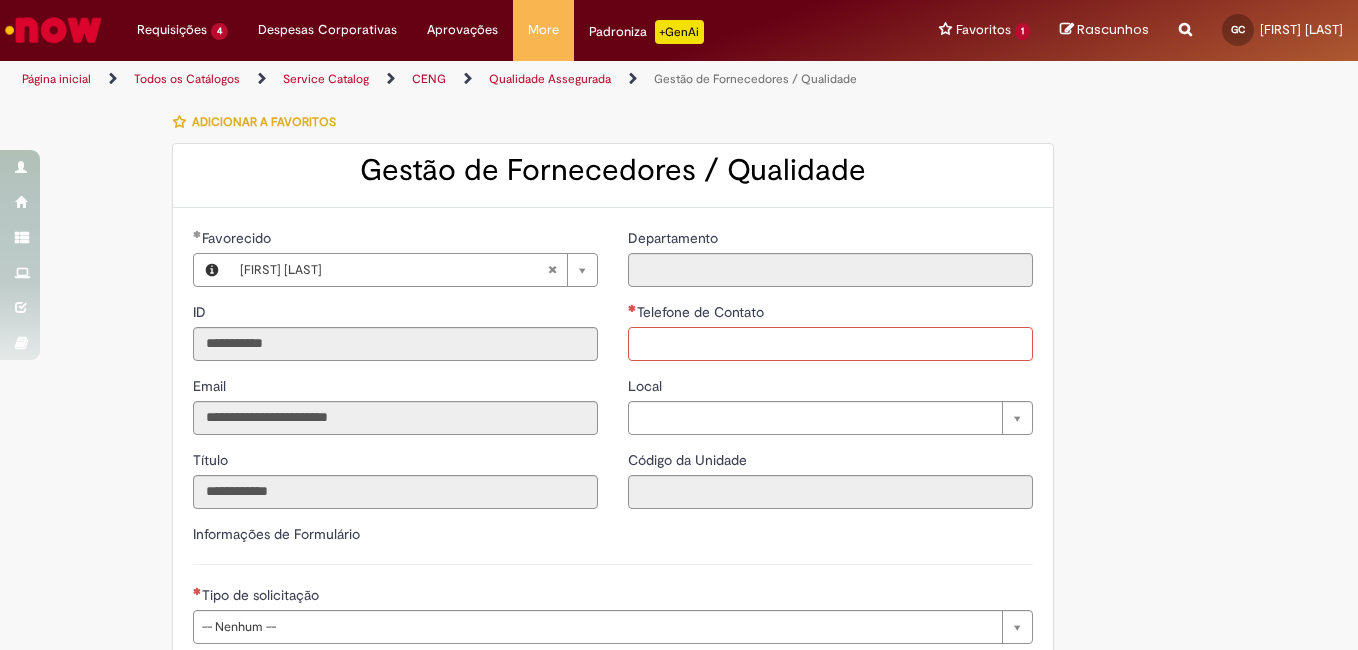 drag, startPoint x: 618, startPoint y: 398, endPoint x: 627, endPoint y: 427, distance: 30.364452 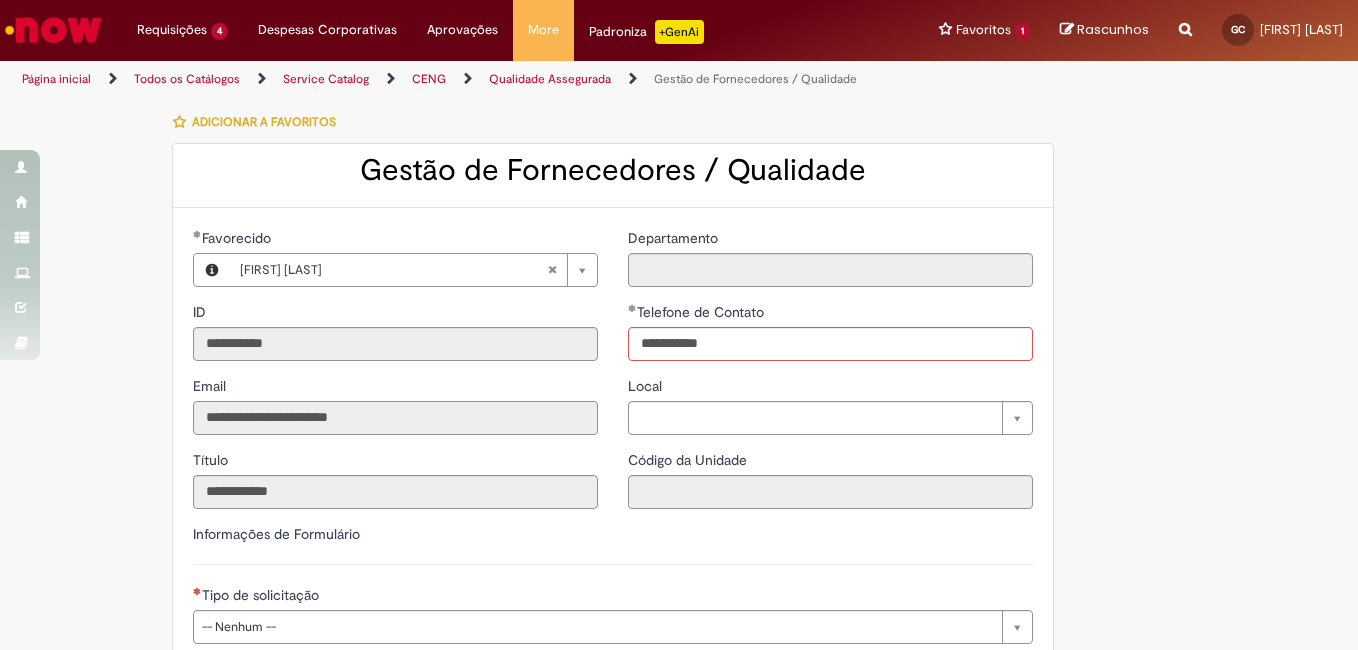 type on "**********" 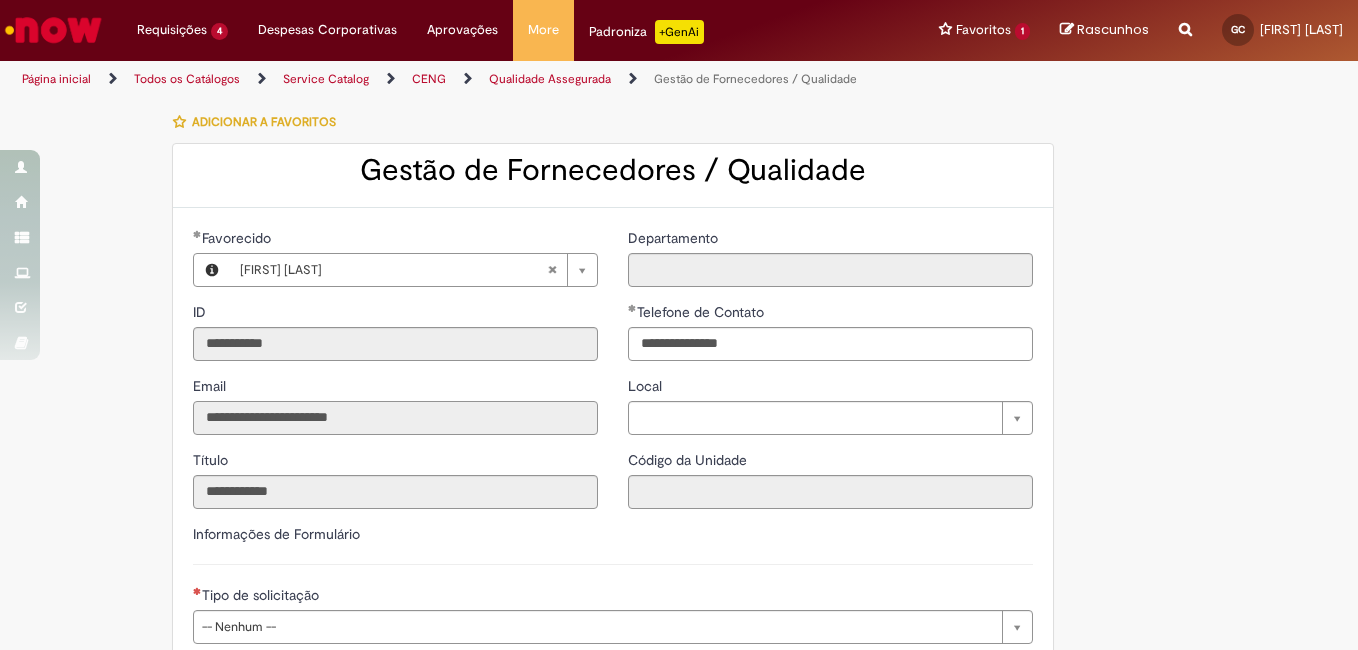 click on "**********" at bounding box center [395, 418] 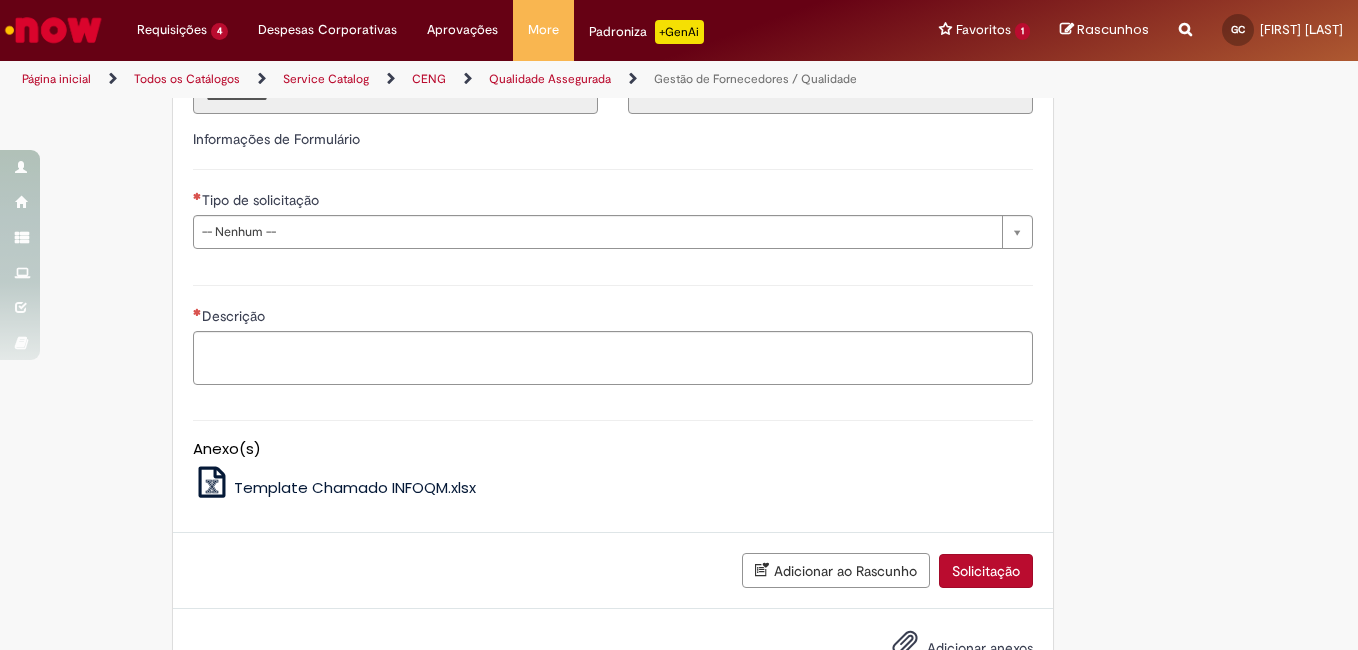 scroll, scrollTop: 406, scrollLeft: 0, axis: vertical 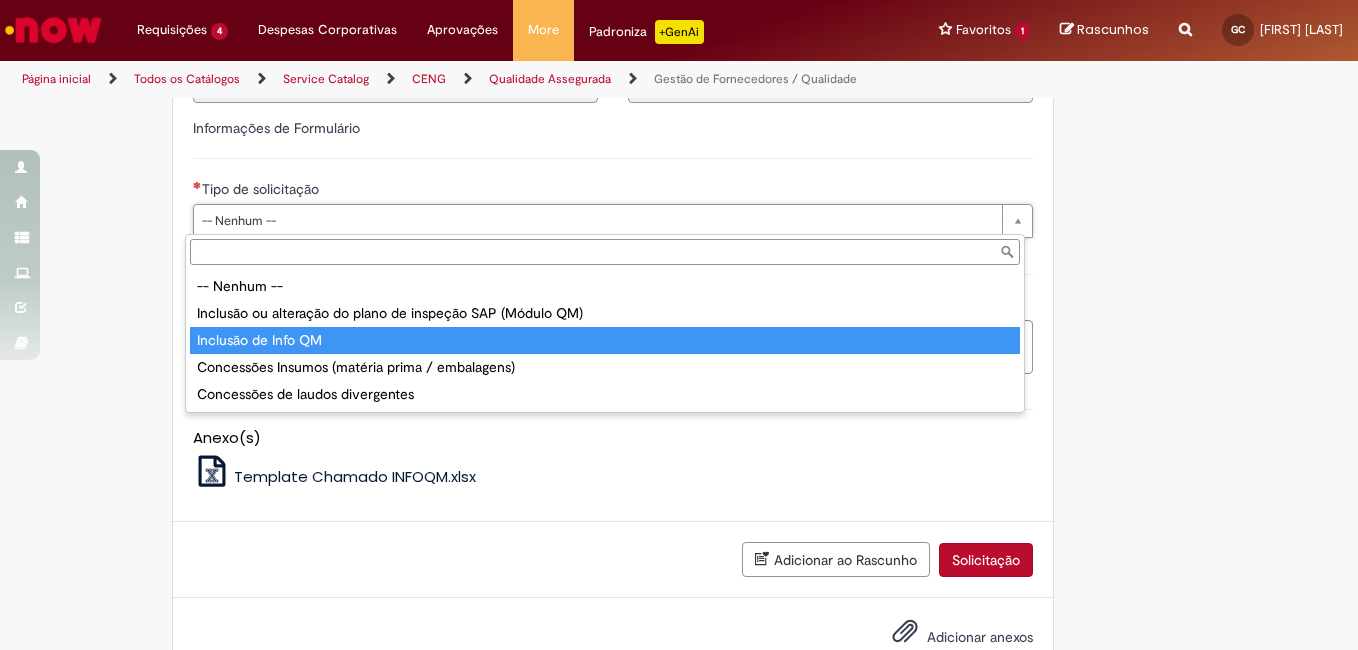 type on "**********" 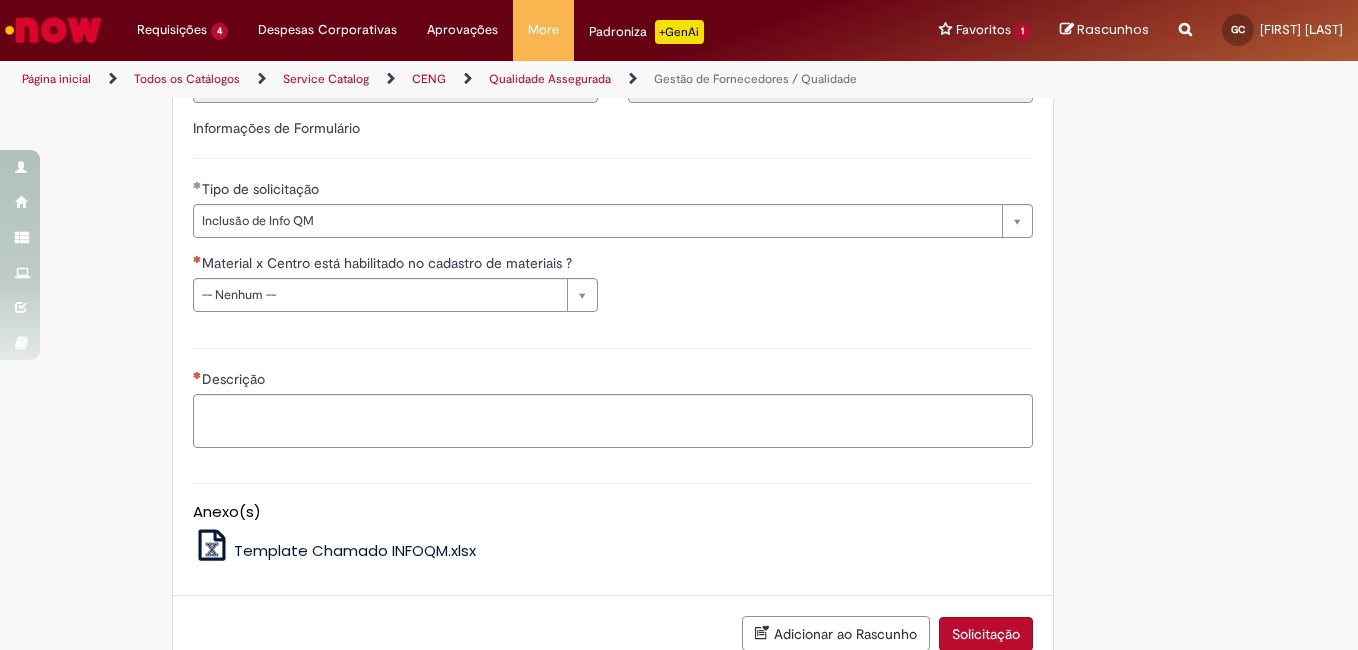 click on "**********" at bounding box center [395, 290] 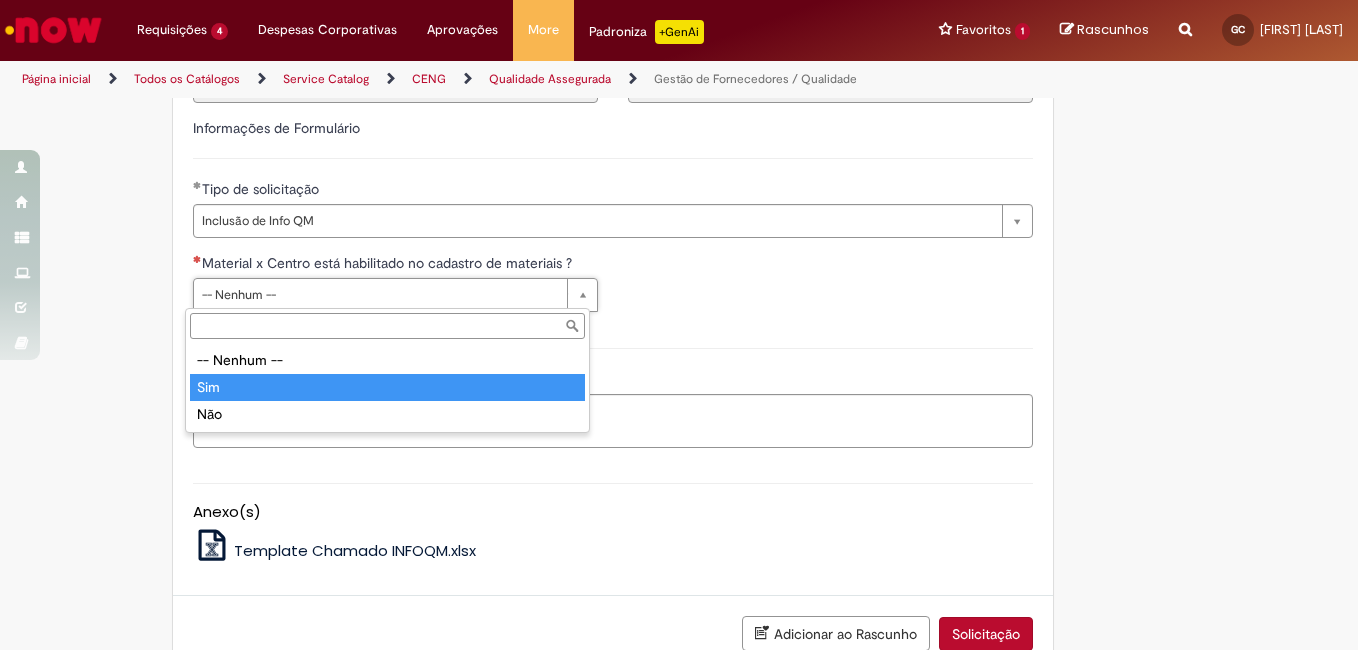 type on "***" 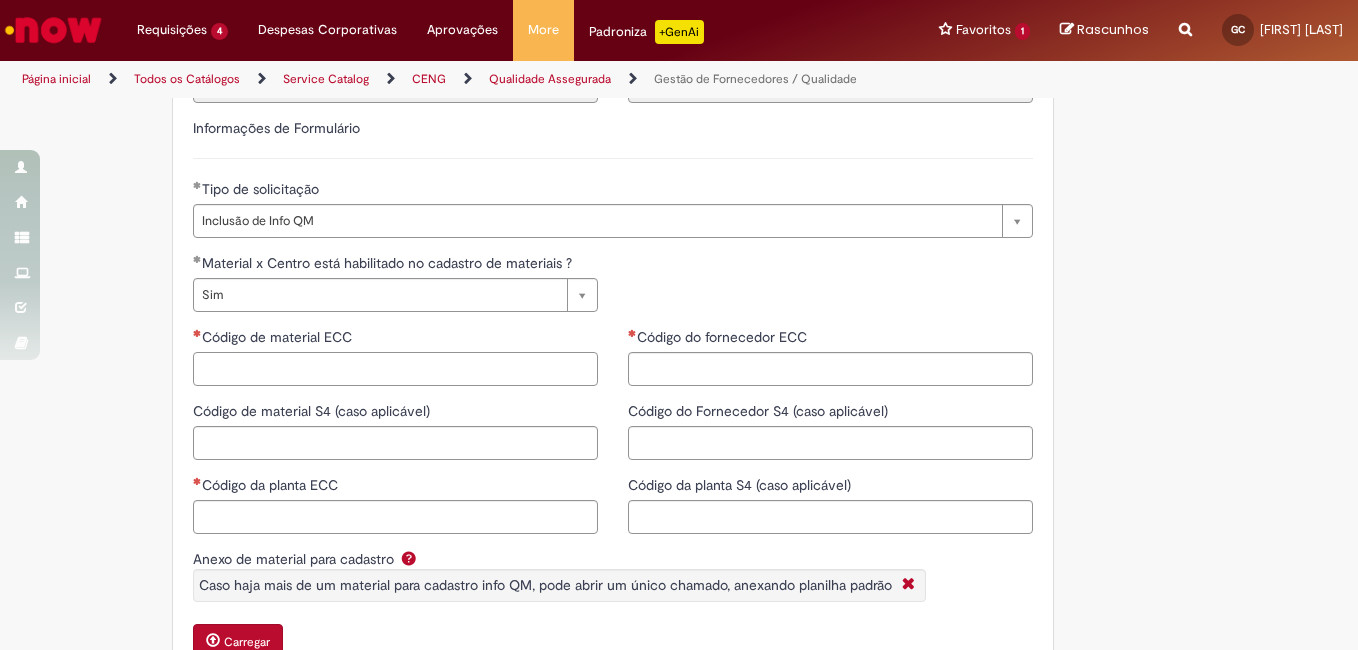 click on "Código de material ECC" at bounding box center (395, 369) 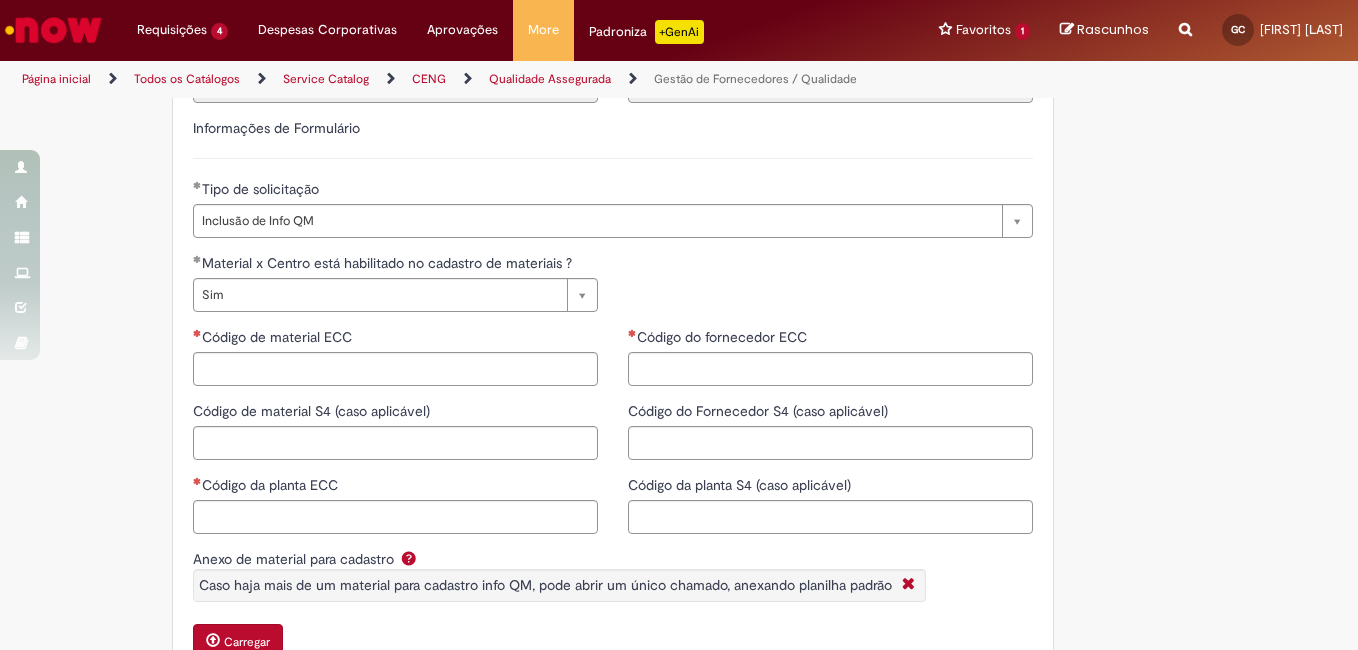 drag, startPoint x: 308, startPoint y: 462, endPoint x: 264, endPoint y: 407, distance: 70.434364 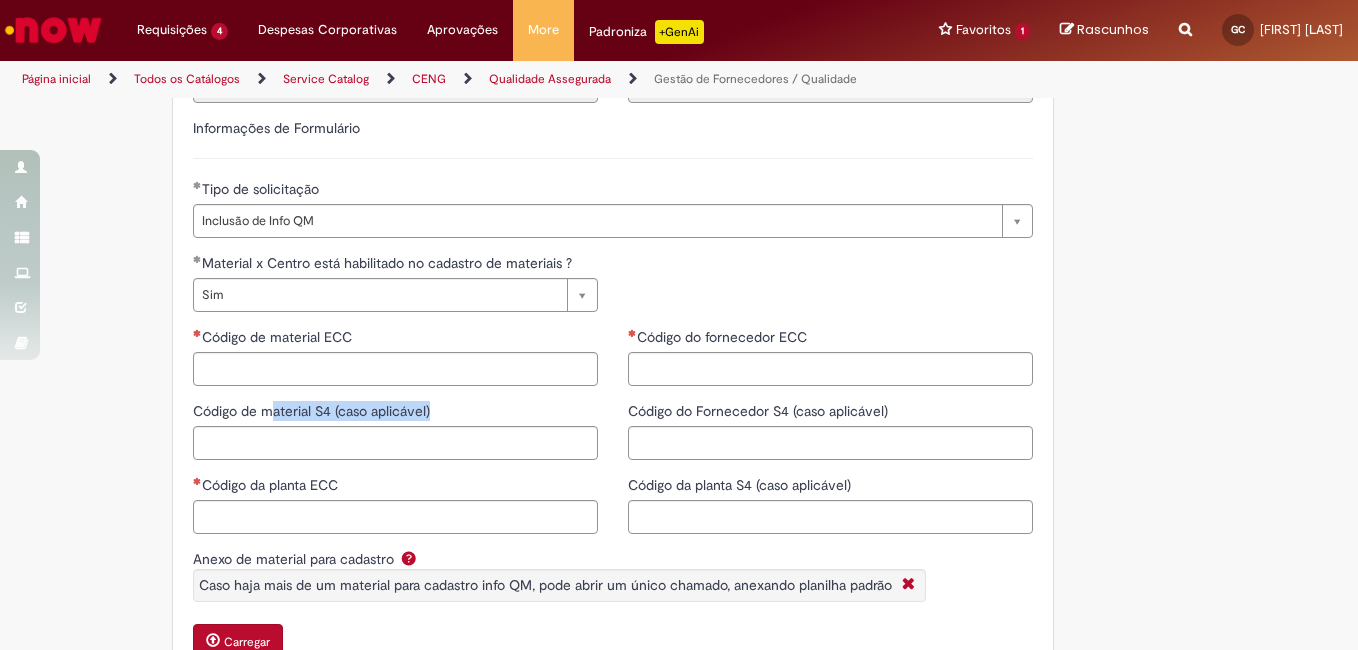 click on "Código de material S4 (caso aplicável)" at bounding box center [313, 411] 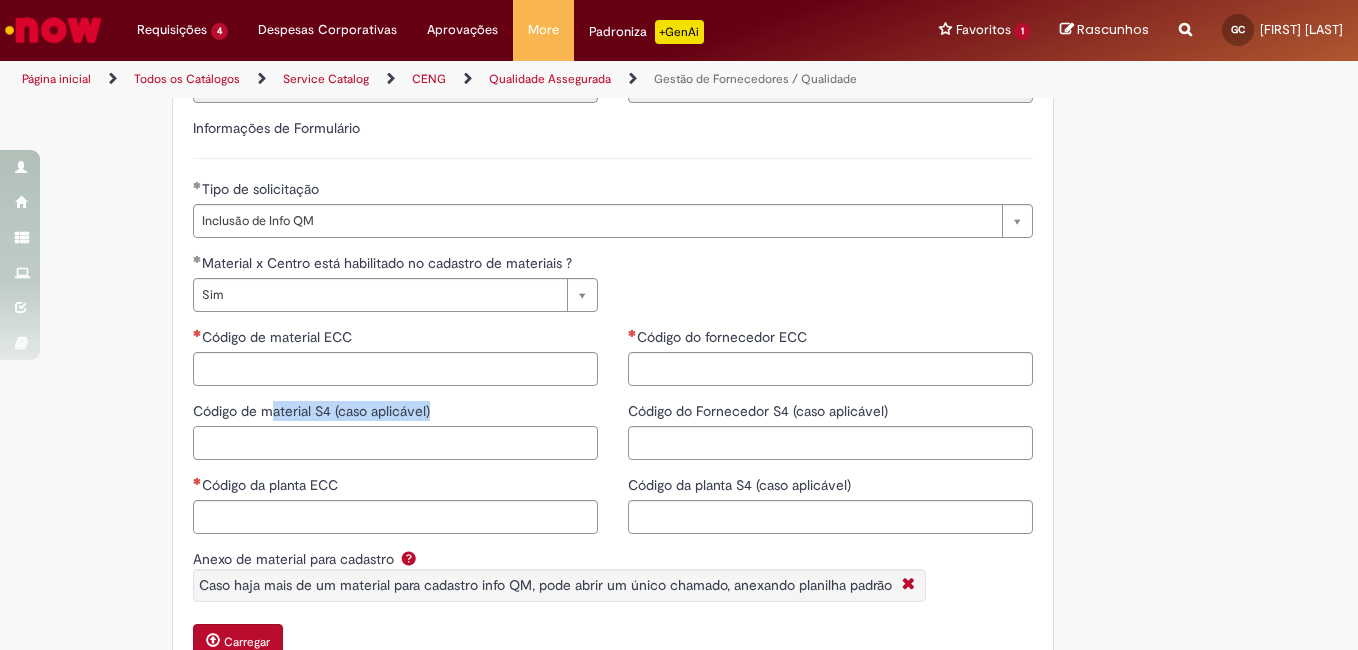 click on "Código de material S4 (caso aplicável)" at bounding box center (395, 443) 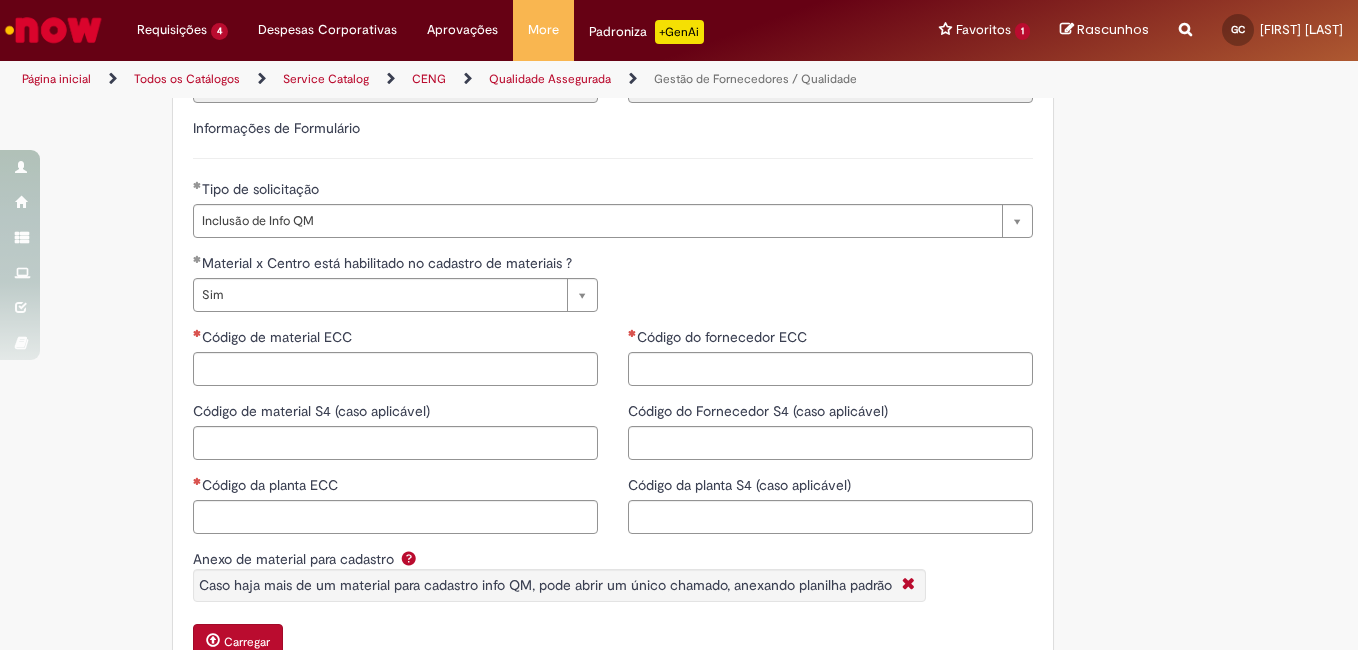 click on "Código de material S4 (caso aplicável)" at bounding box center (313, 411) 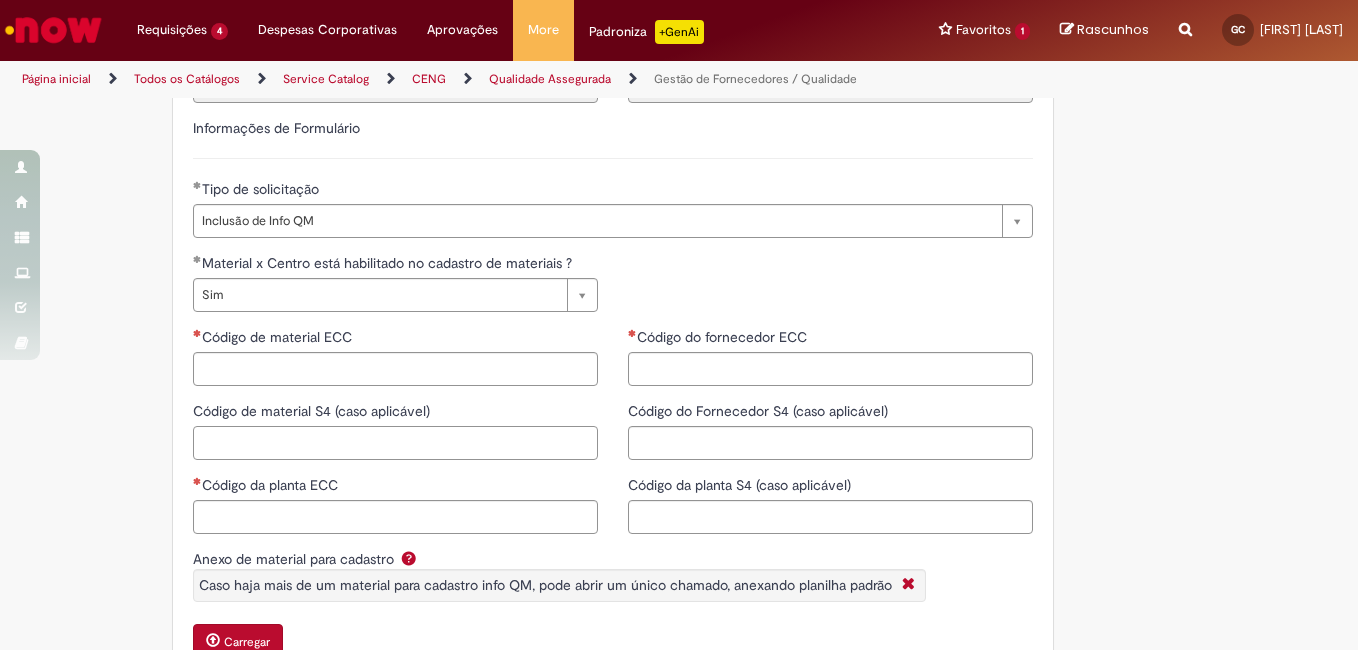 click on "Código de material S4 (caso aplicável)" at bounding box center [395, 443] 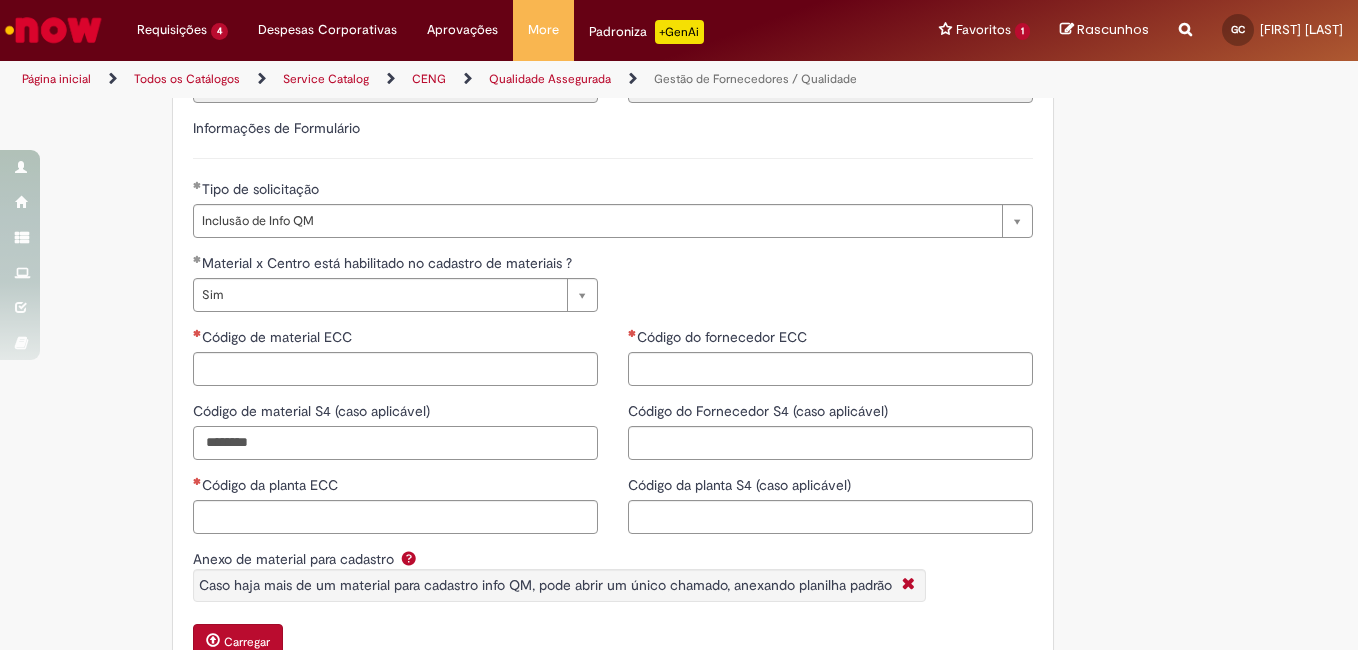 type on "********" 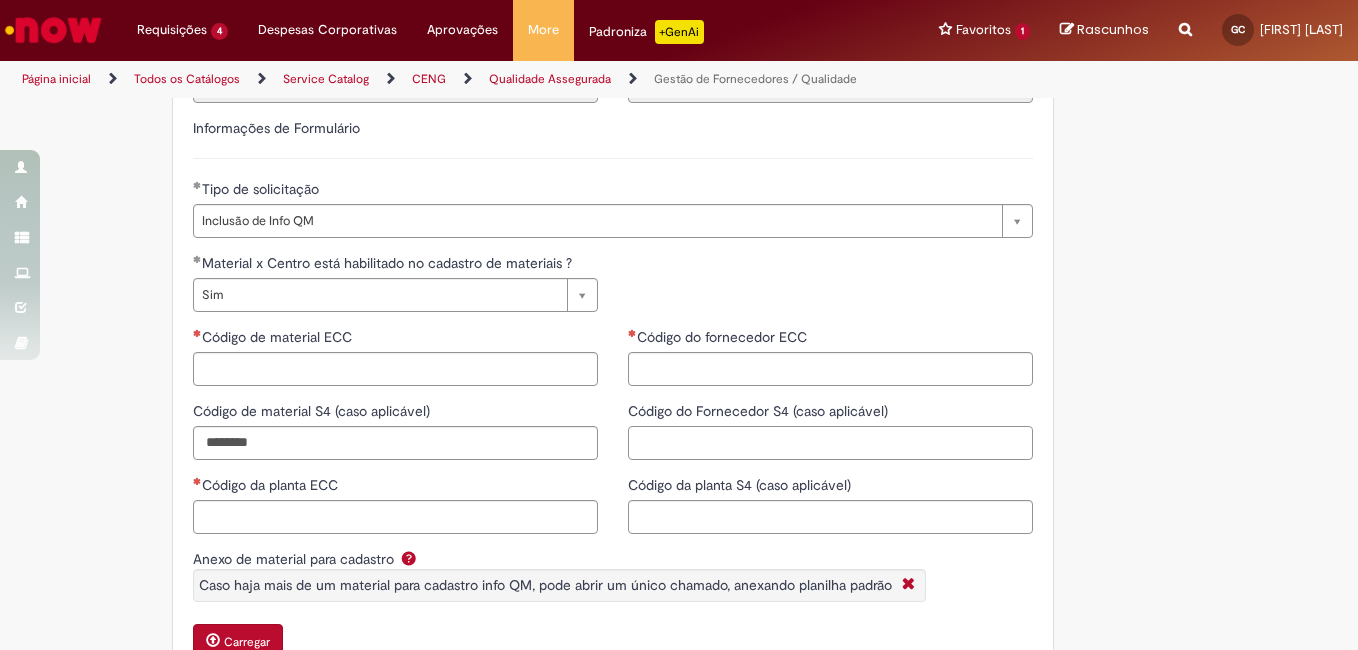 click on "Código do Fornecedor S4 (caso aplicável)" at bounding box center [830, 443] 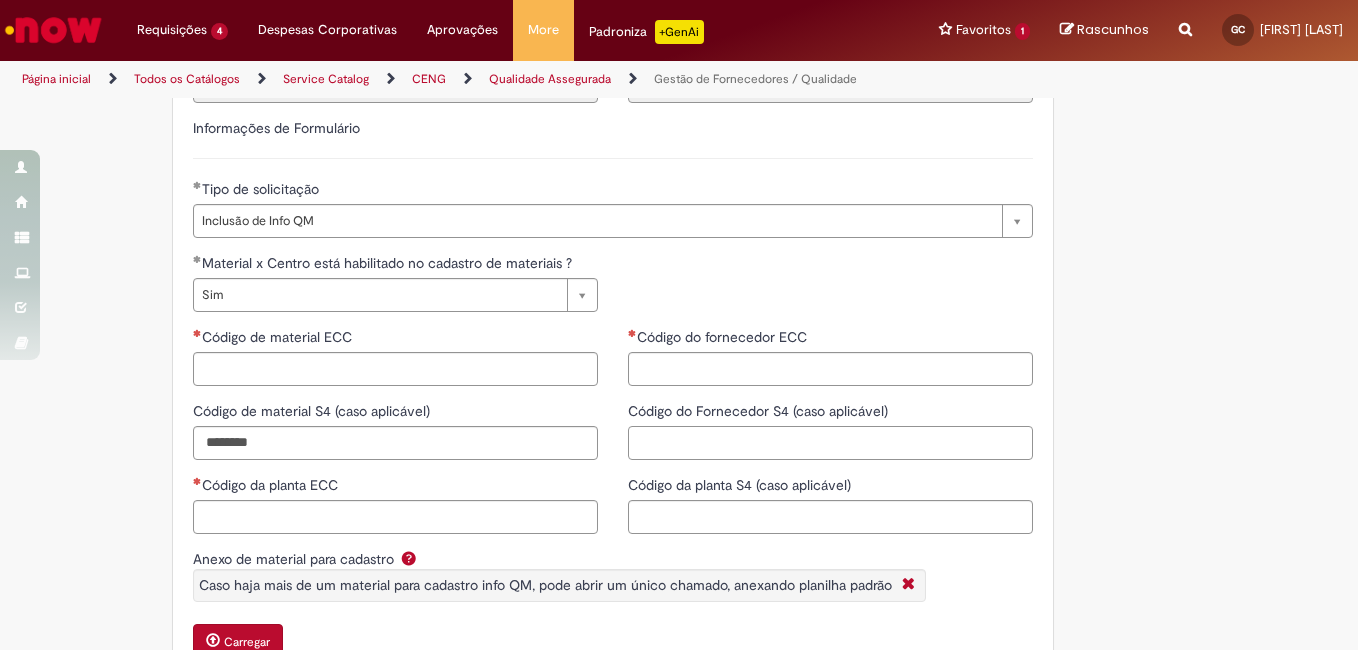 paste on "******" 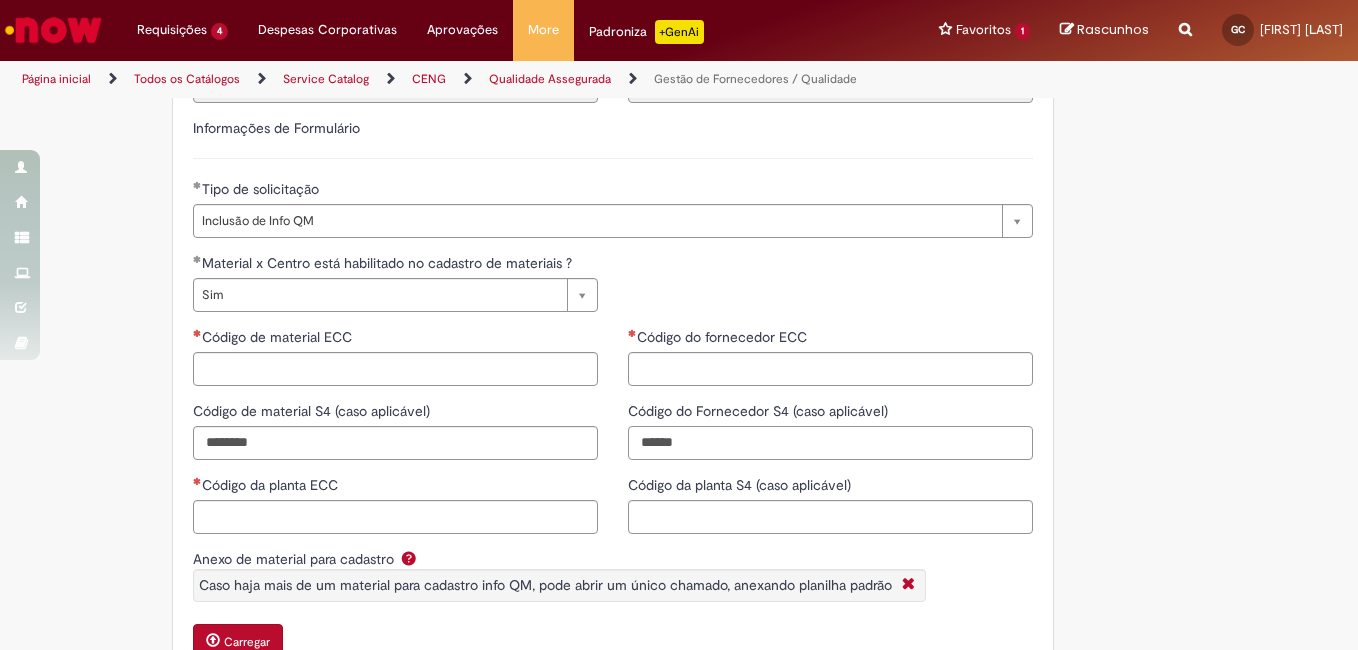 type on "******" 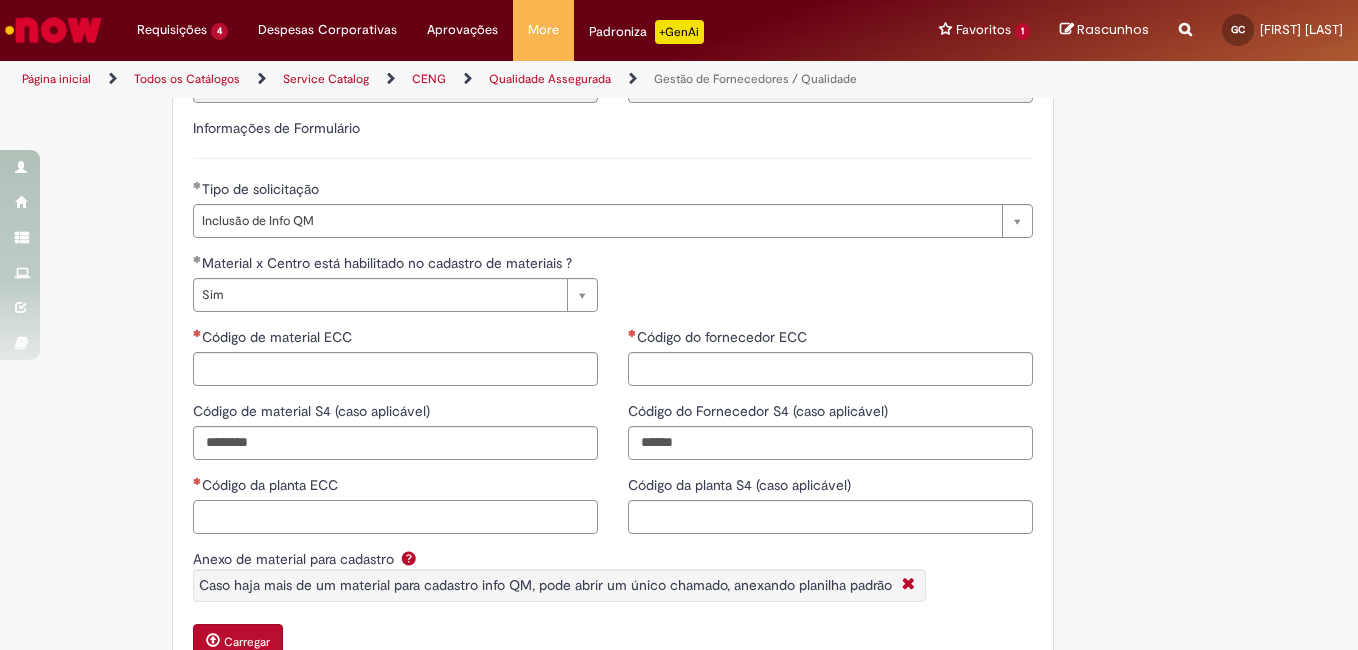 click on "Código da planta ECC" at bounding box center (395, 517) 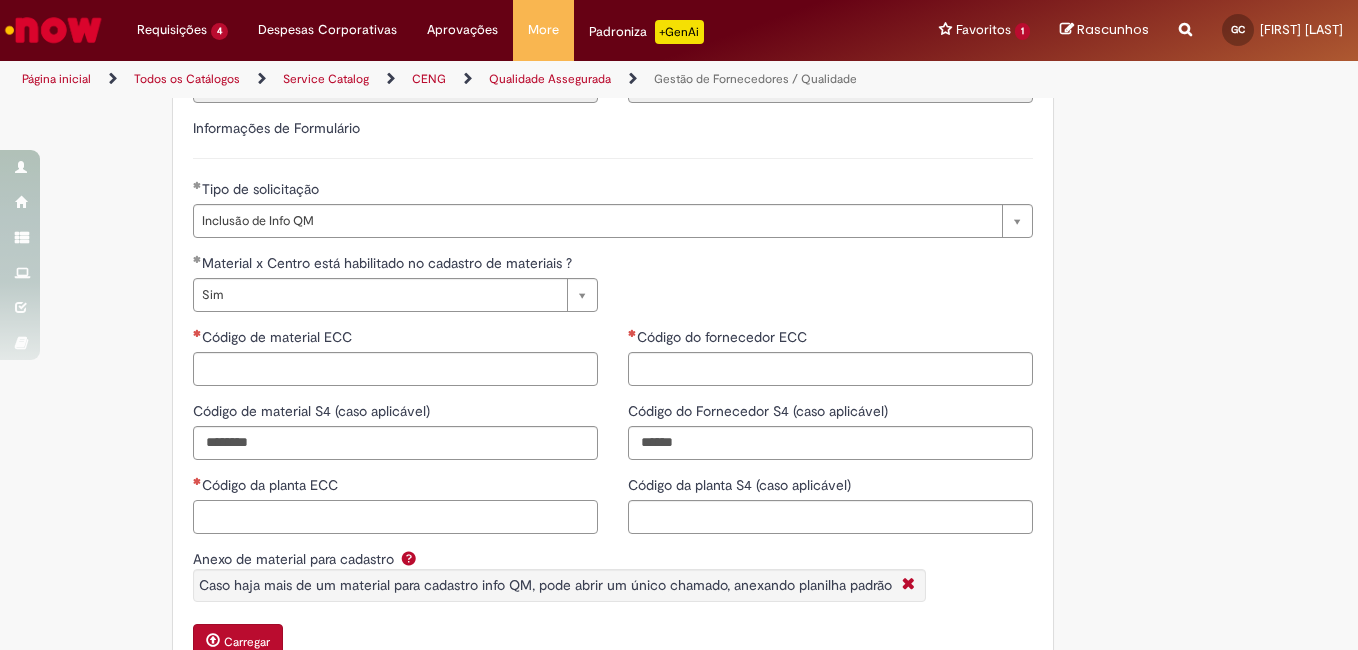 click on "Código da planta ECC" at bounding box center (395, 517) 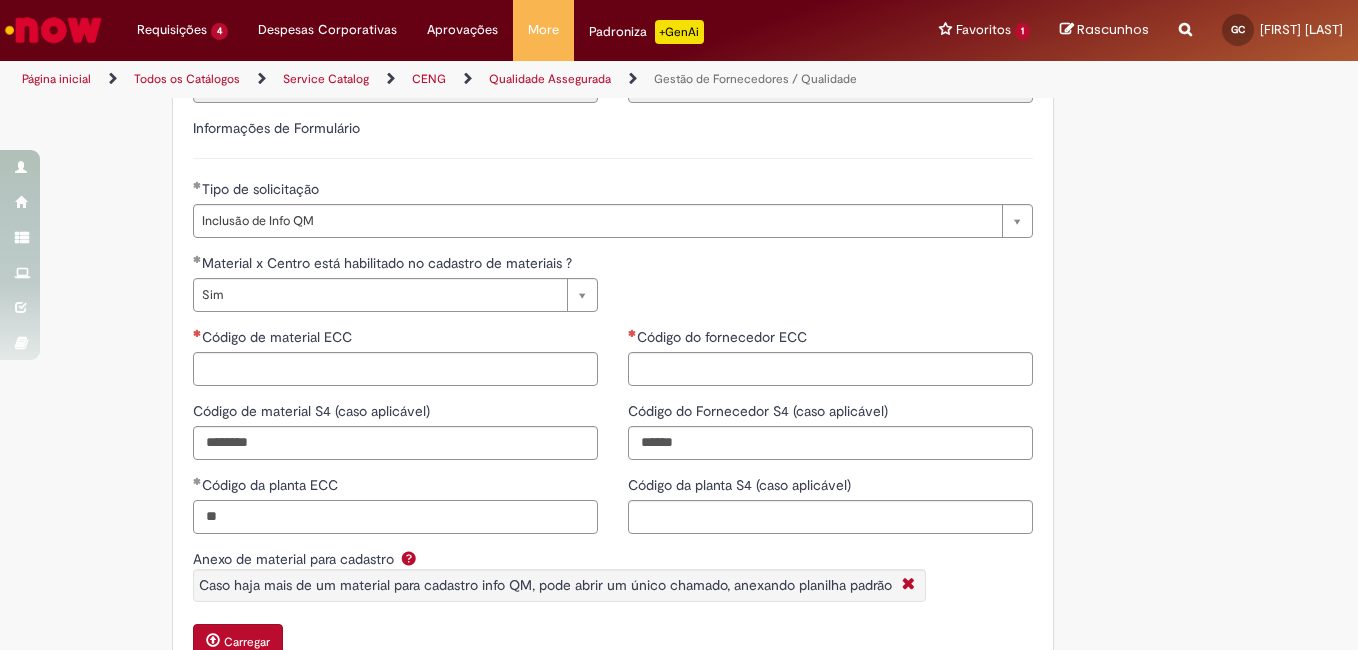 type on "*" 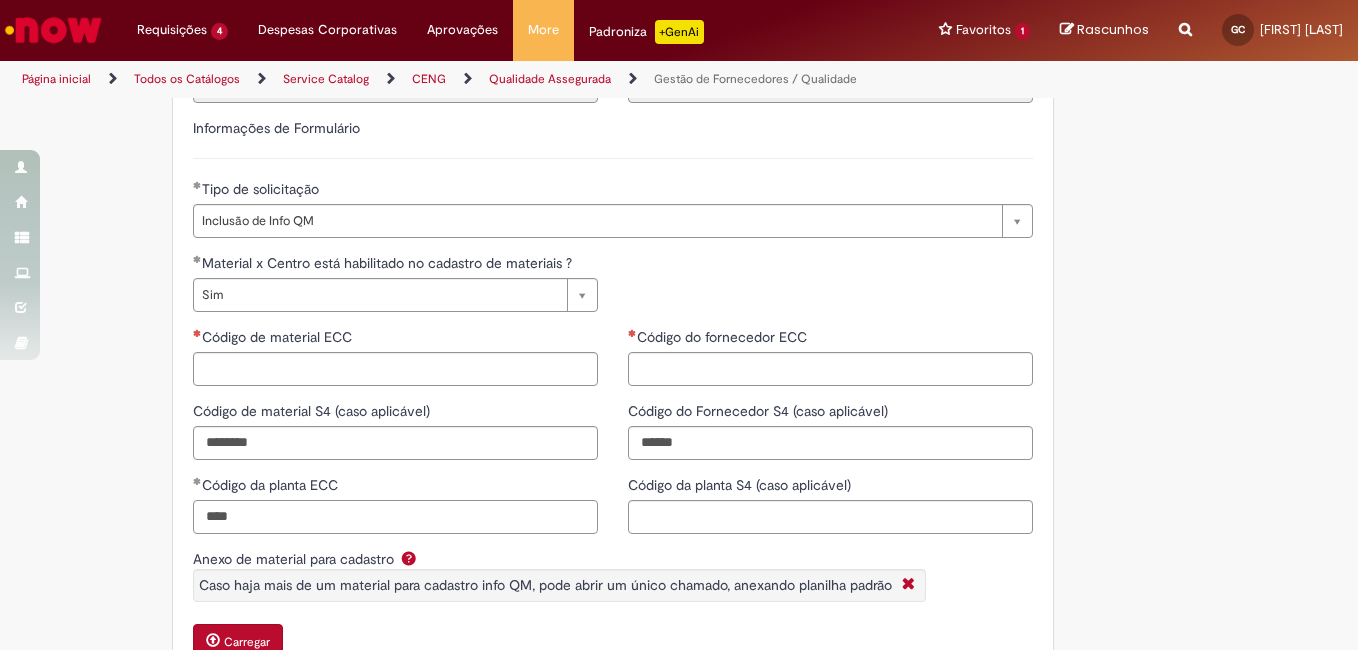 type on "****" 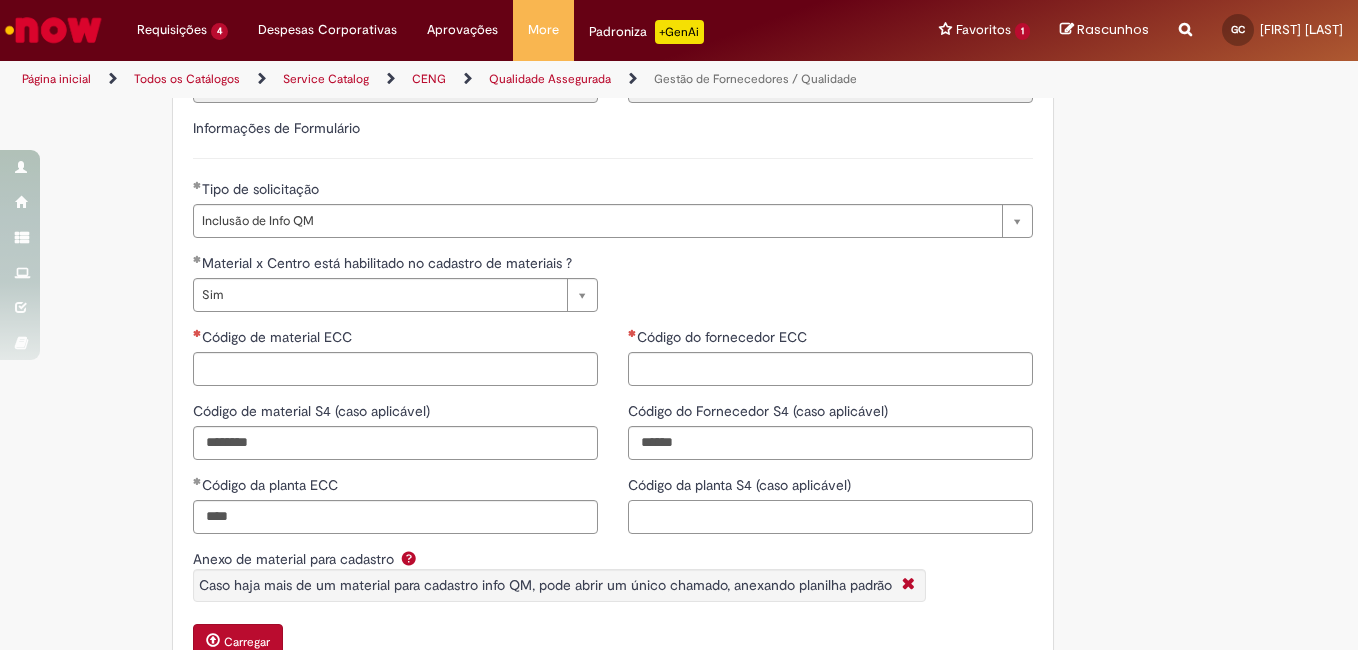 click on "Código da planta S4 (caso aplicável)" at bounding box center [830, 517] 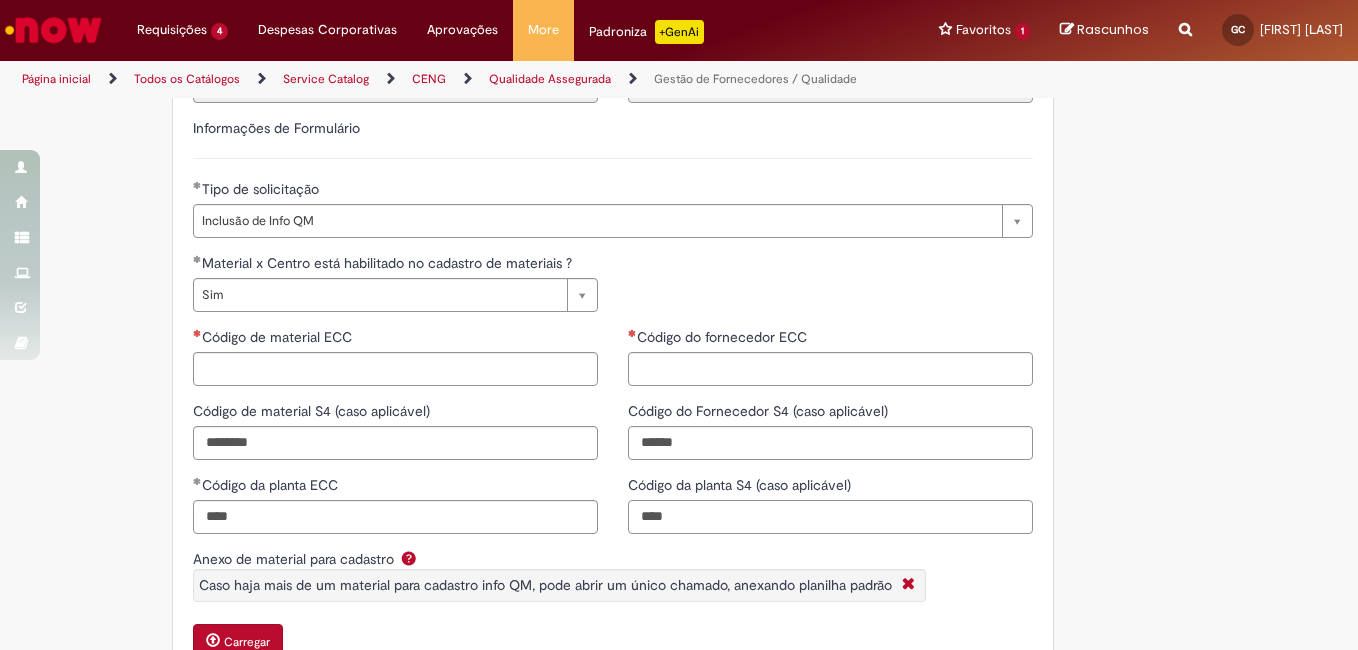 type on "****" 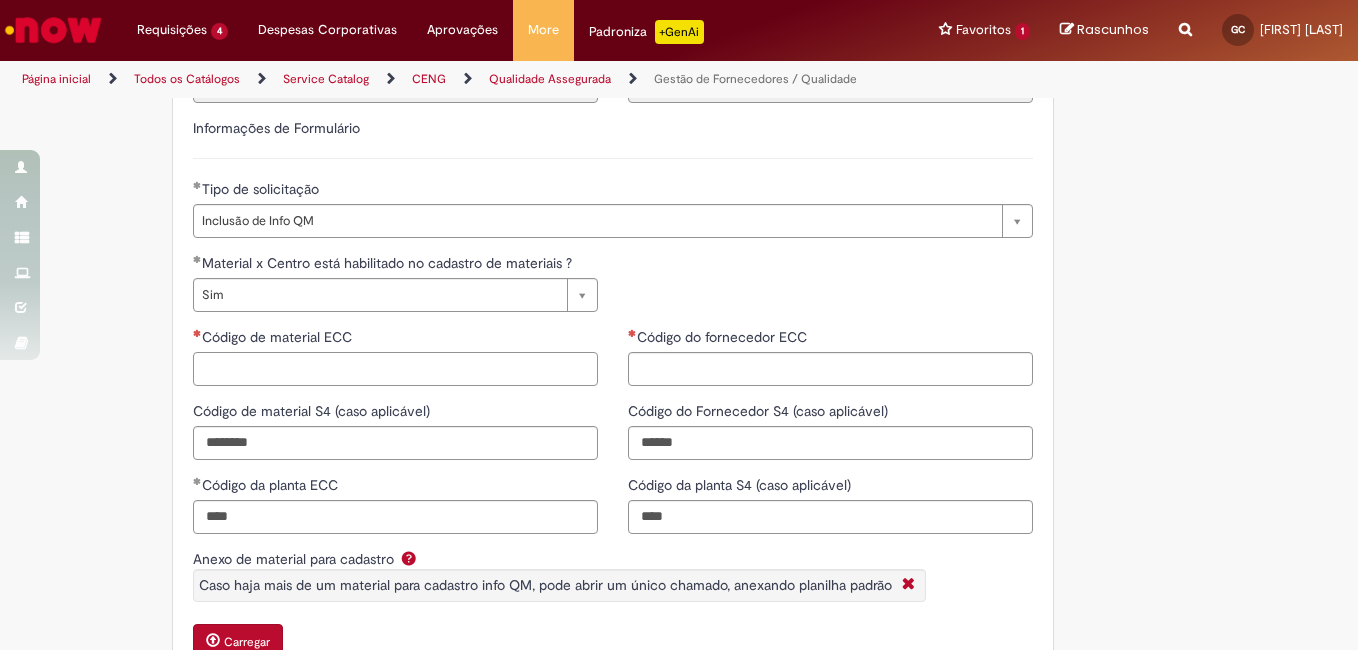 click on "Código de material ECC" at bounding box center [395, 369] 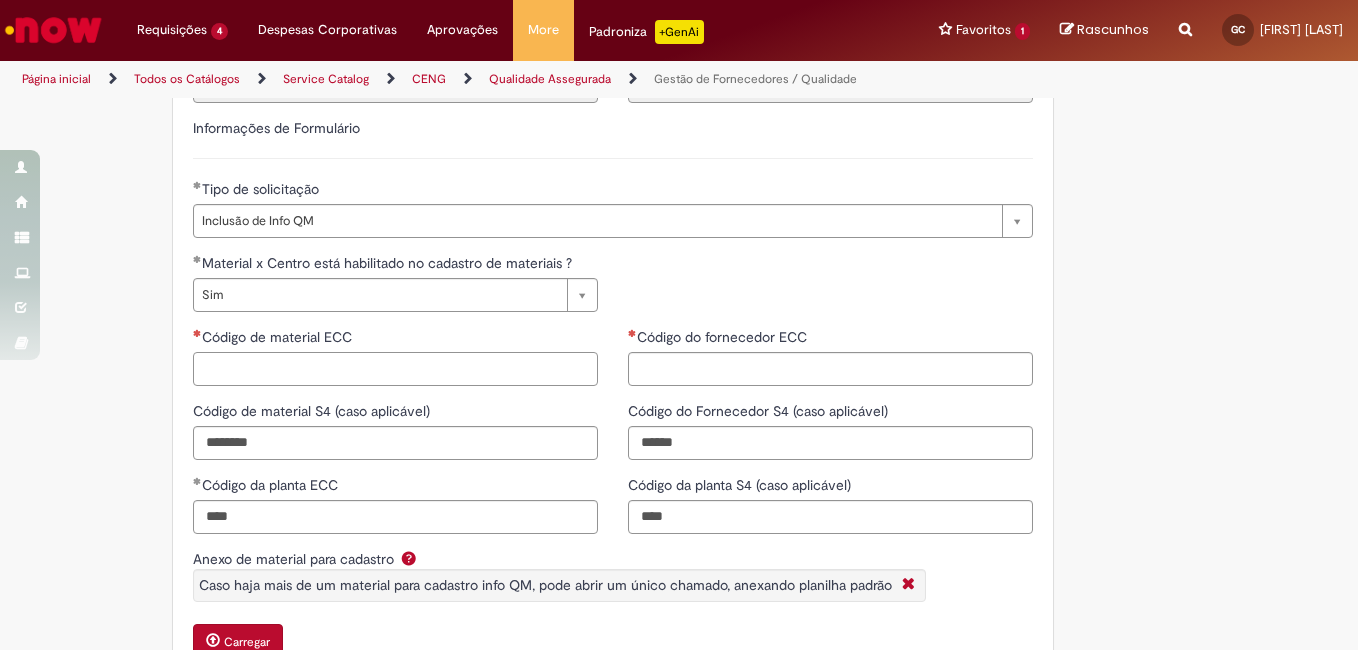 paste on "********" 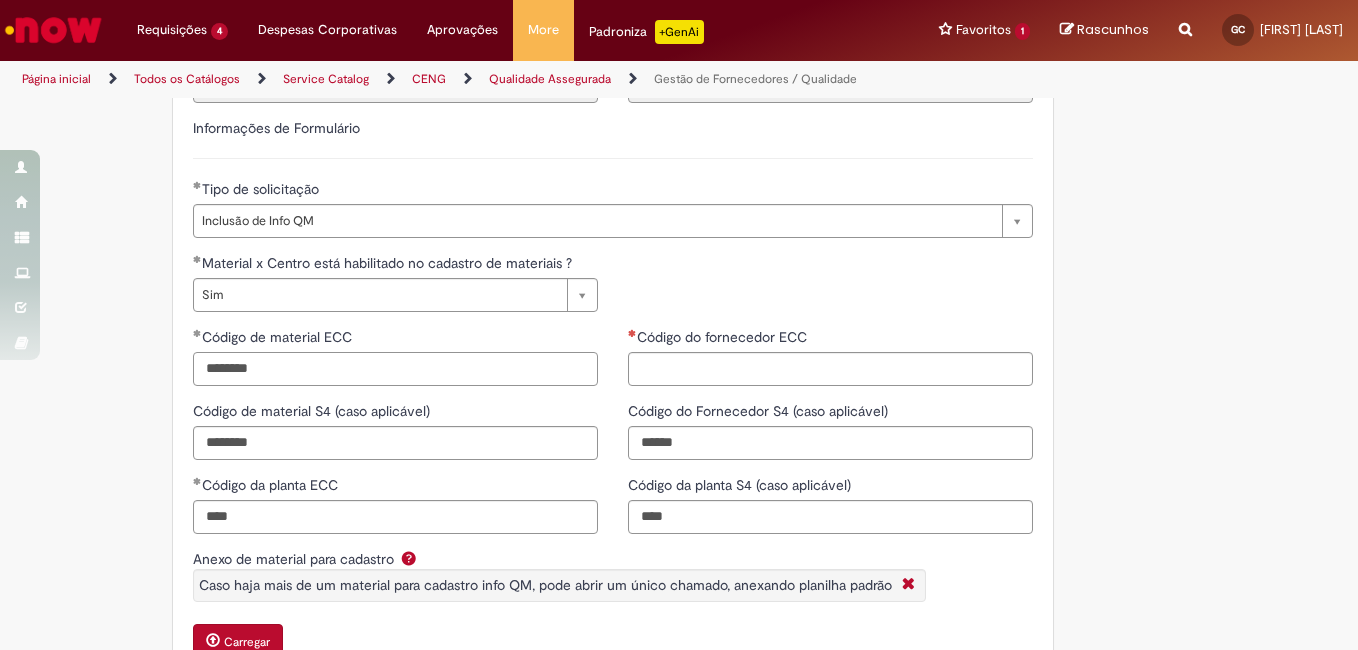 type on "********" 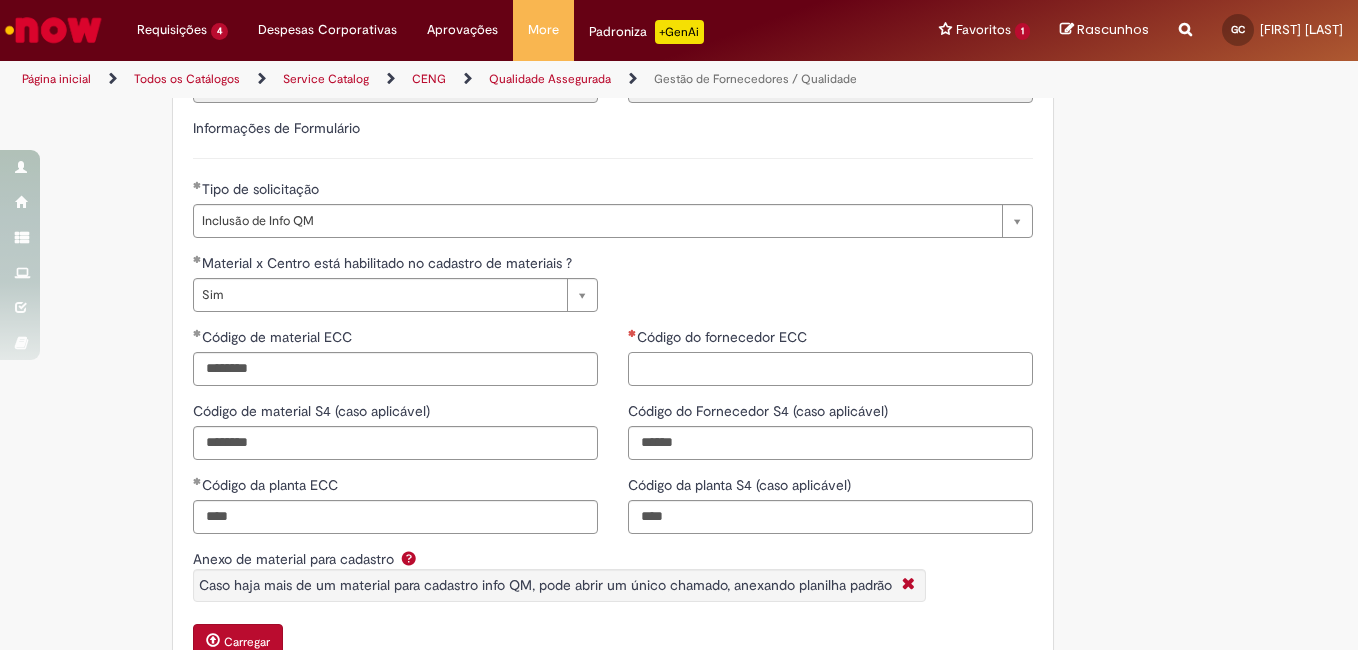click on "Código do fornecedor ECC" at bounding box center (830, 369) 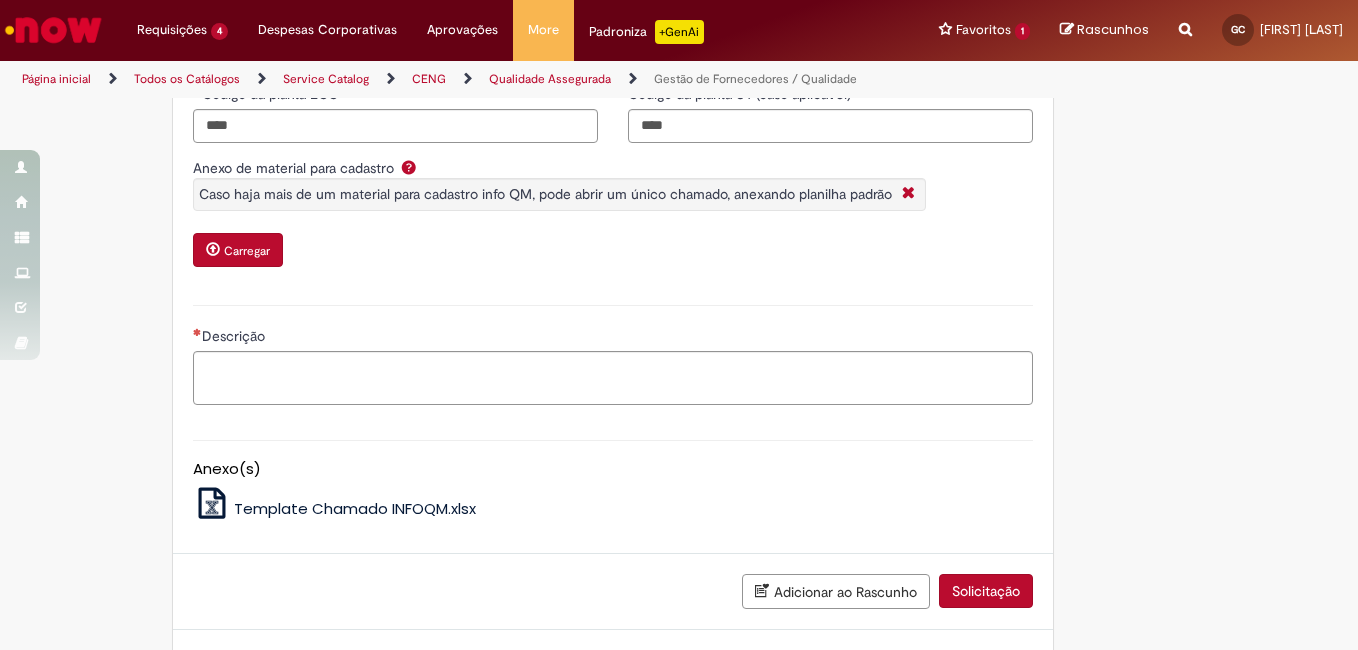 scroll, scrollTop: 796, scrollLeft: 0, axis: vertical 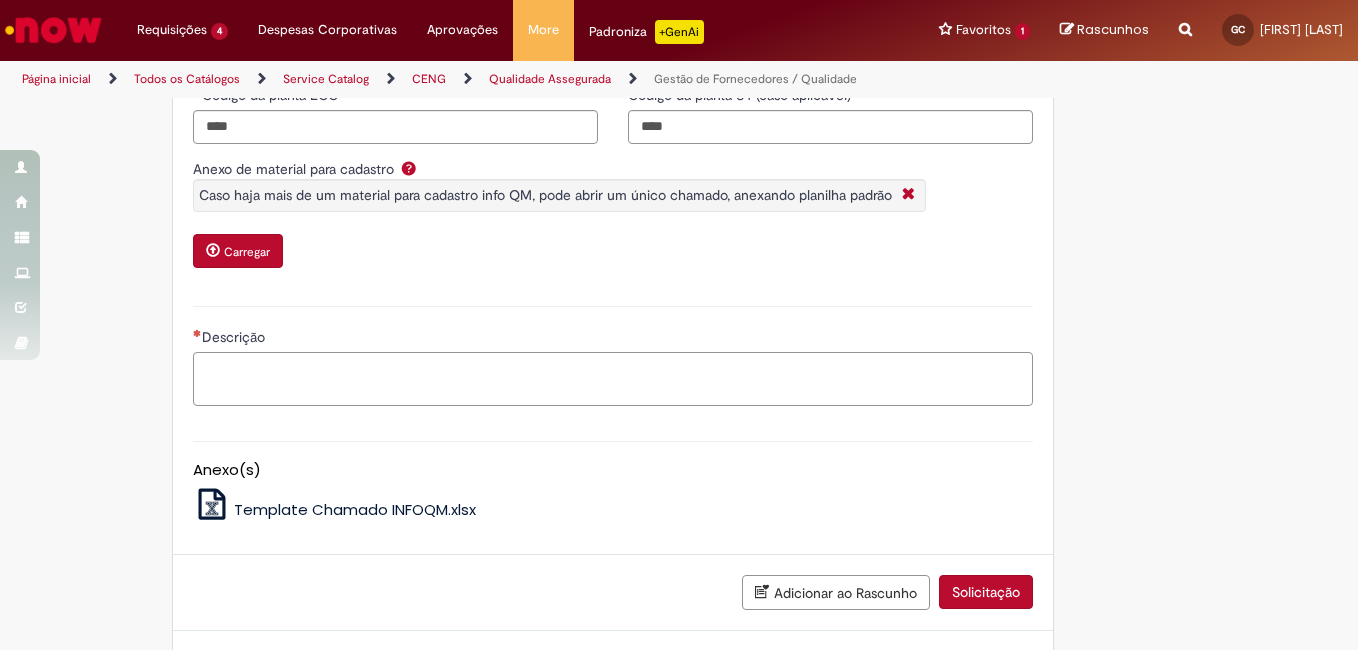 click on "Descrição" at bounding box center [613, 379] 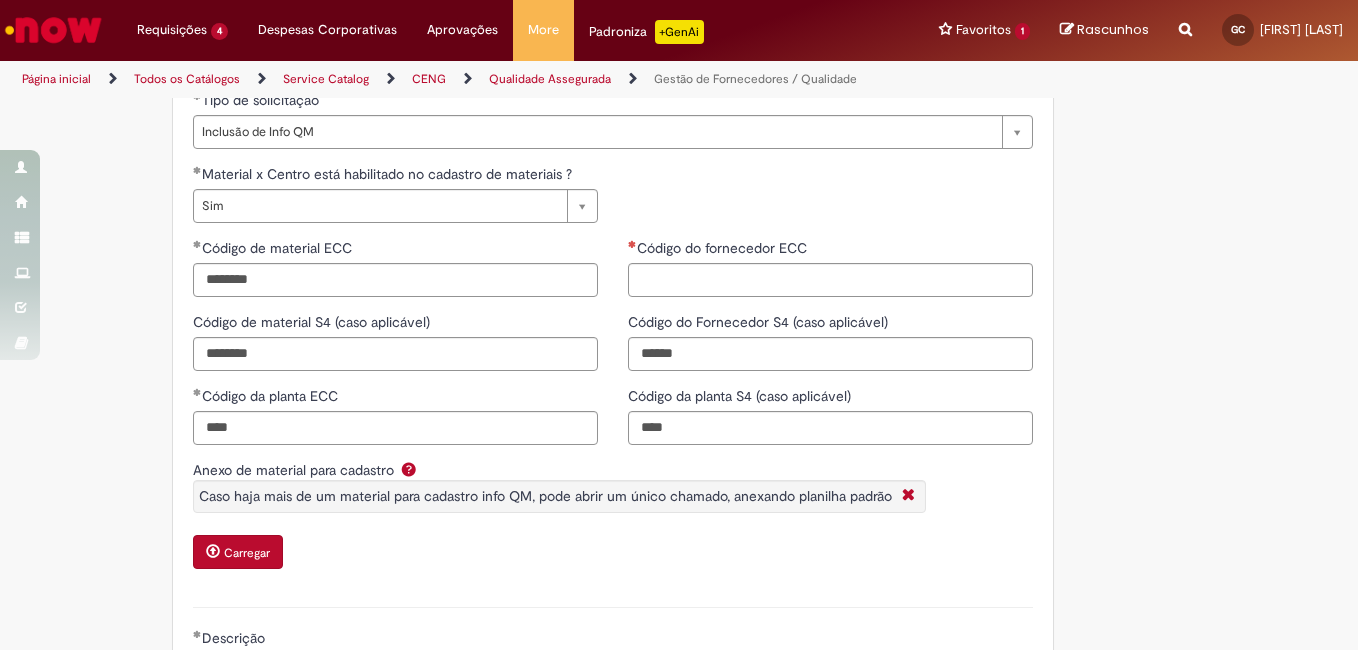 scroll, scrollTop: 494, scrollLeft: 0, axis: vertical 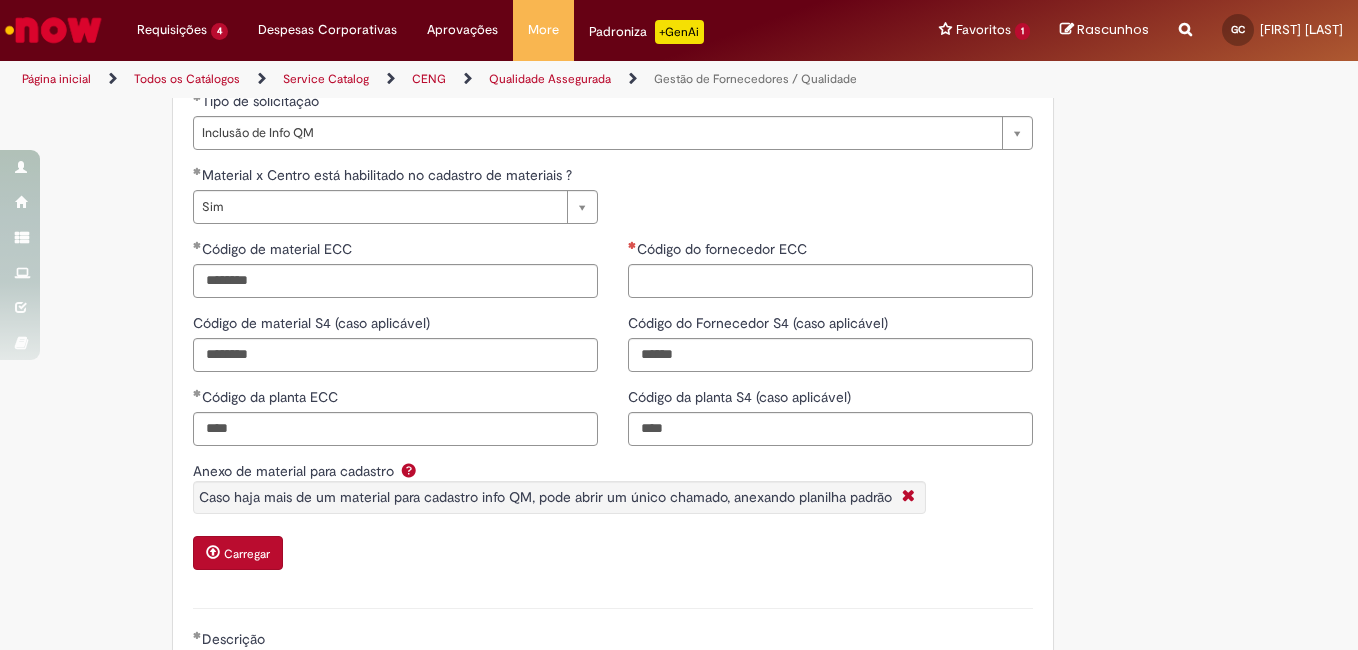 type on "**********" 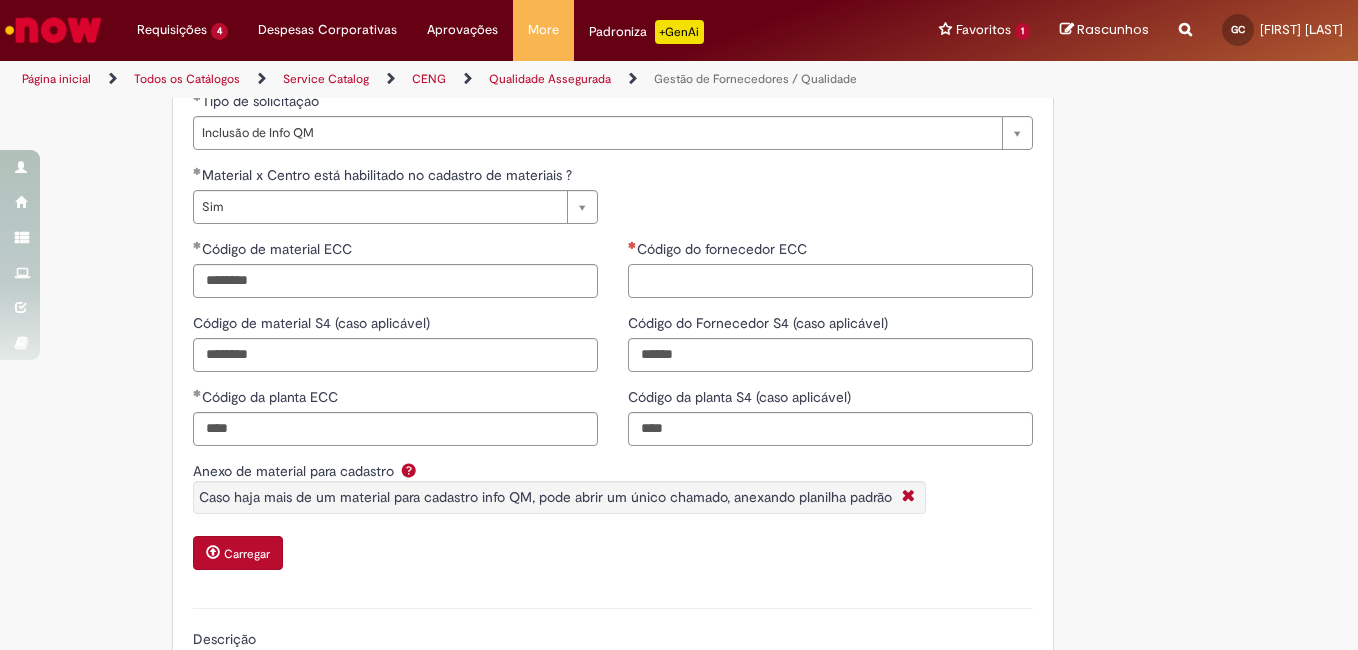 click on "Código do fornecedor ECC" at bounding box center [830, 281] 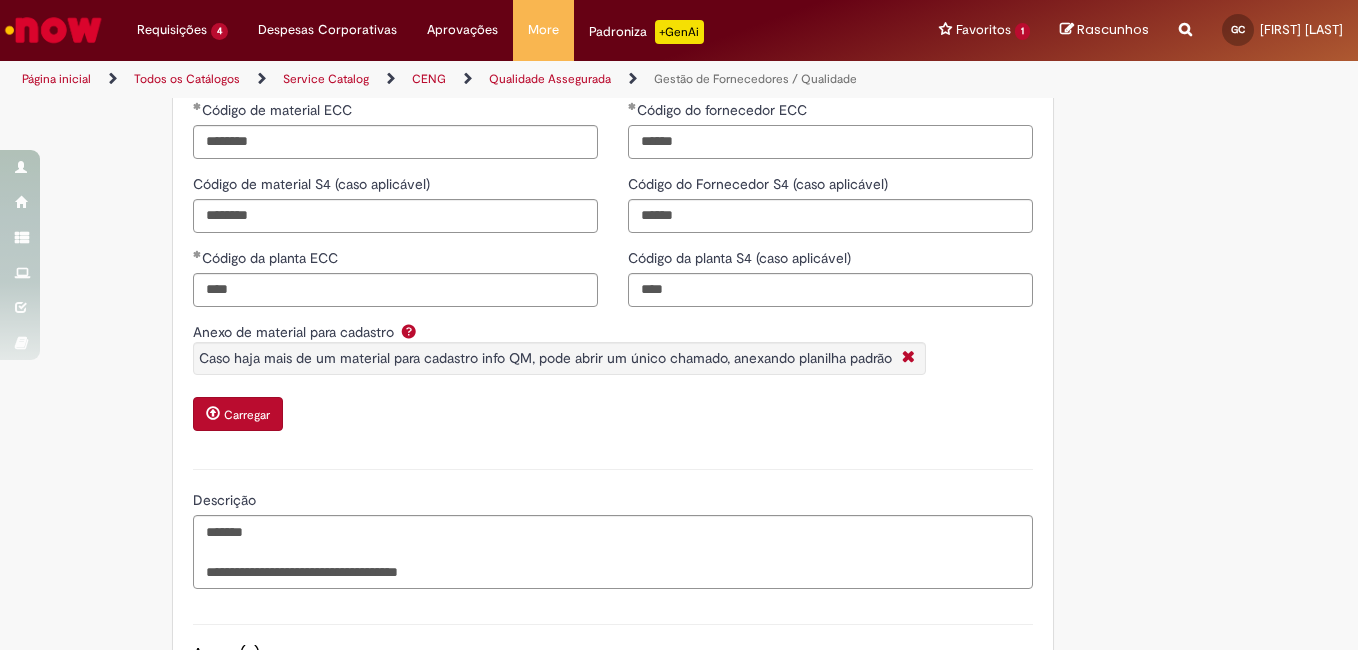 scroll, scrollTop: 634, scrollLeft: 0, axis: vertical 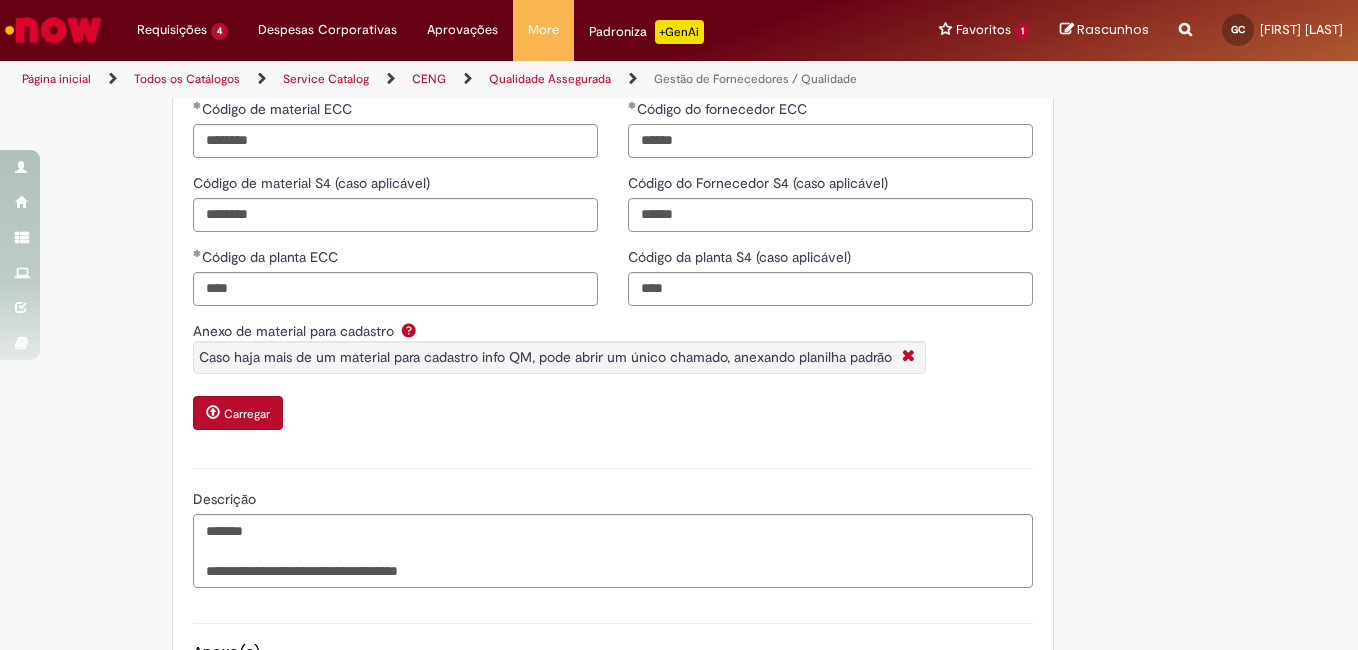 type on "******" 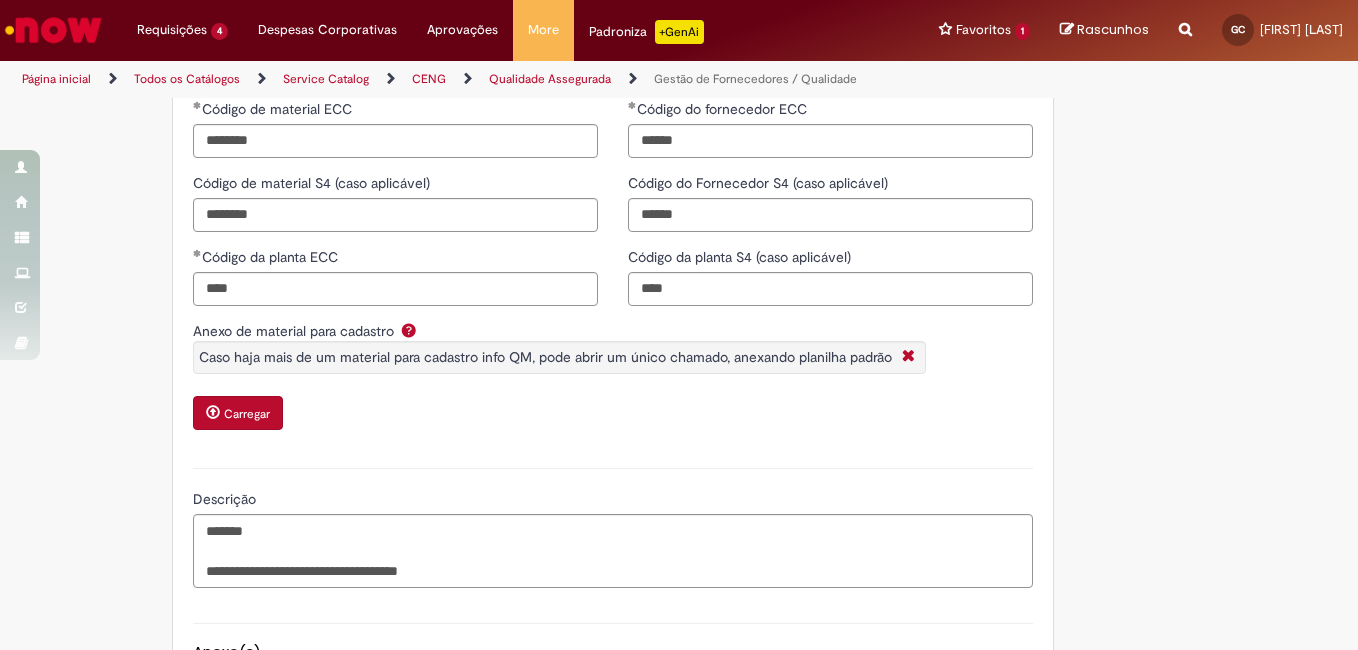 click on "**********" at bounding box center [613, 525] 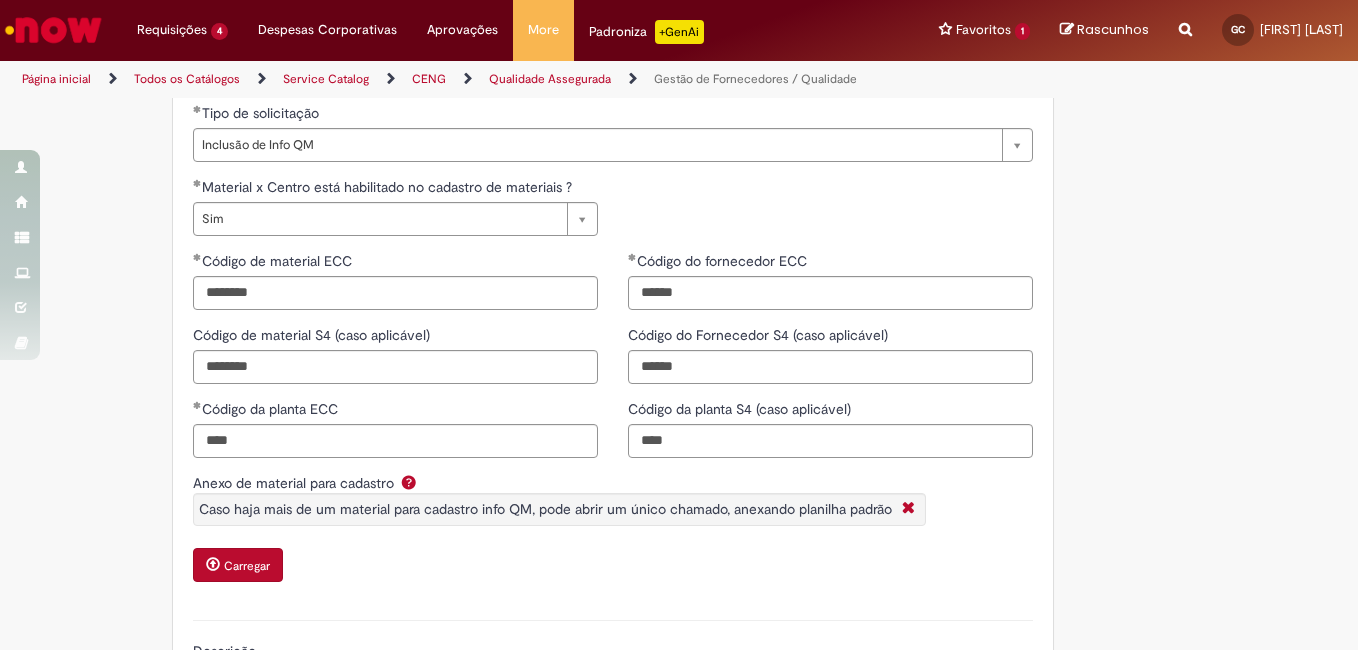 scroll, scrollTop: 906, scrollLeft: 0, axis: vertical 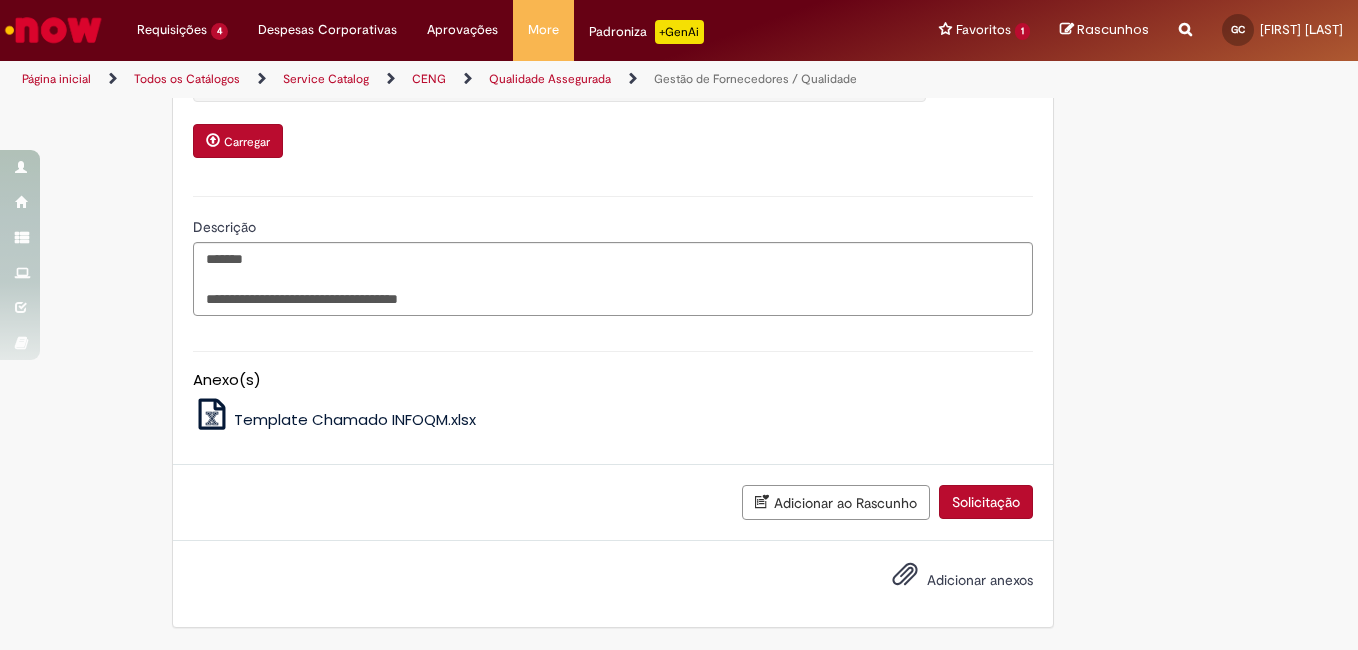 click on "Solicitação" at bounding box center [986, 502] 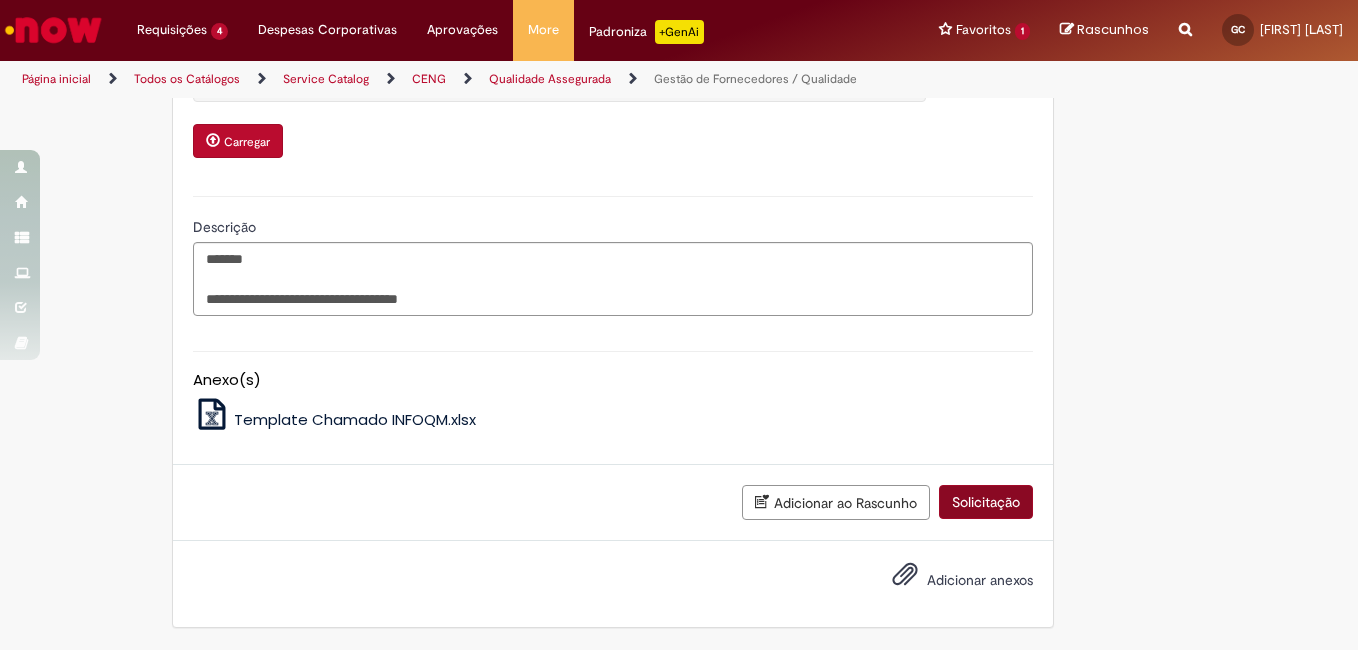 scroll, scrollTop: 860, scrollLeft: 0, axis: vertical 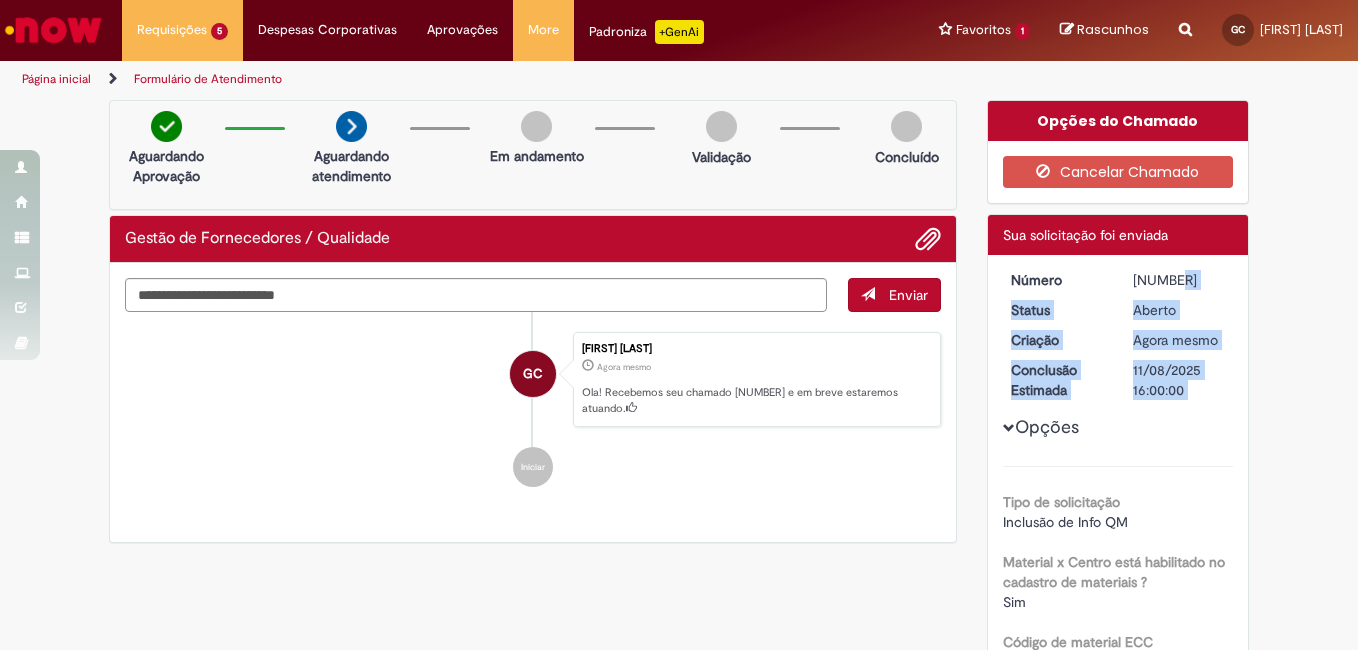 drag, startPoint x: 1121, startPoint y: 284, endPoint x: 1231, endPoint y: 295, distance: 110.54863 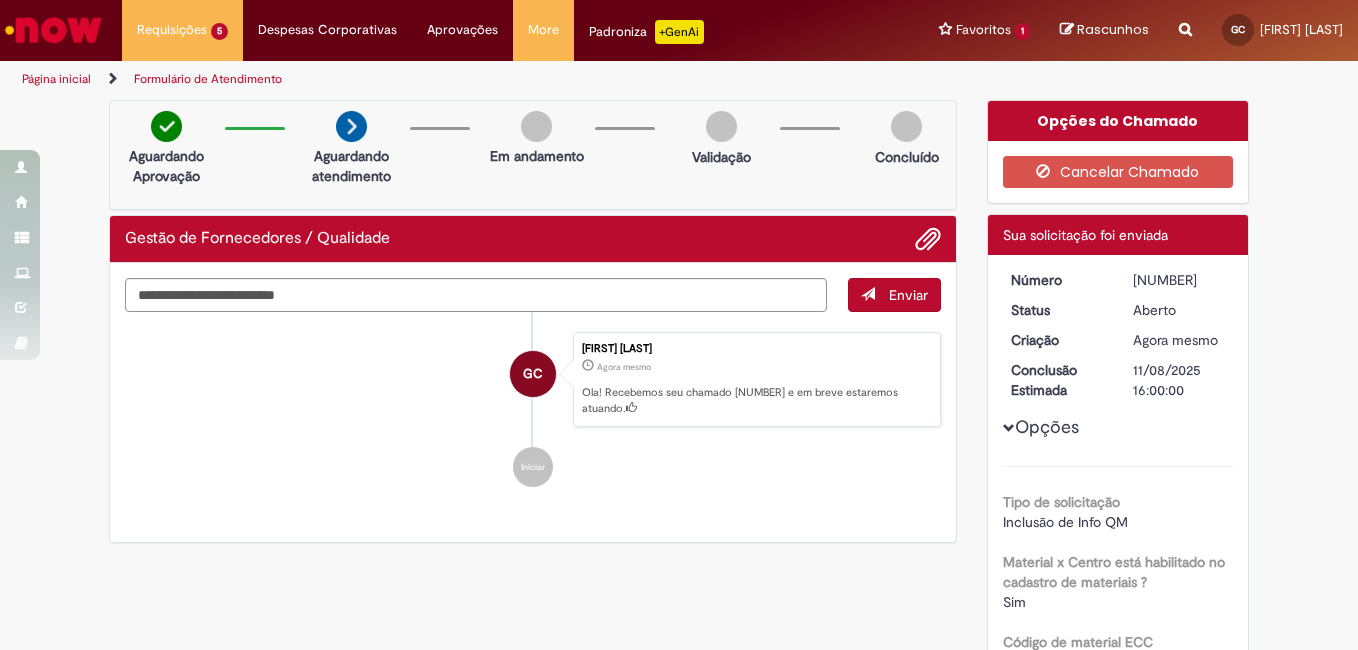 click on "[NUMBER]" at bounding box center (1179, 280) 